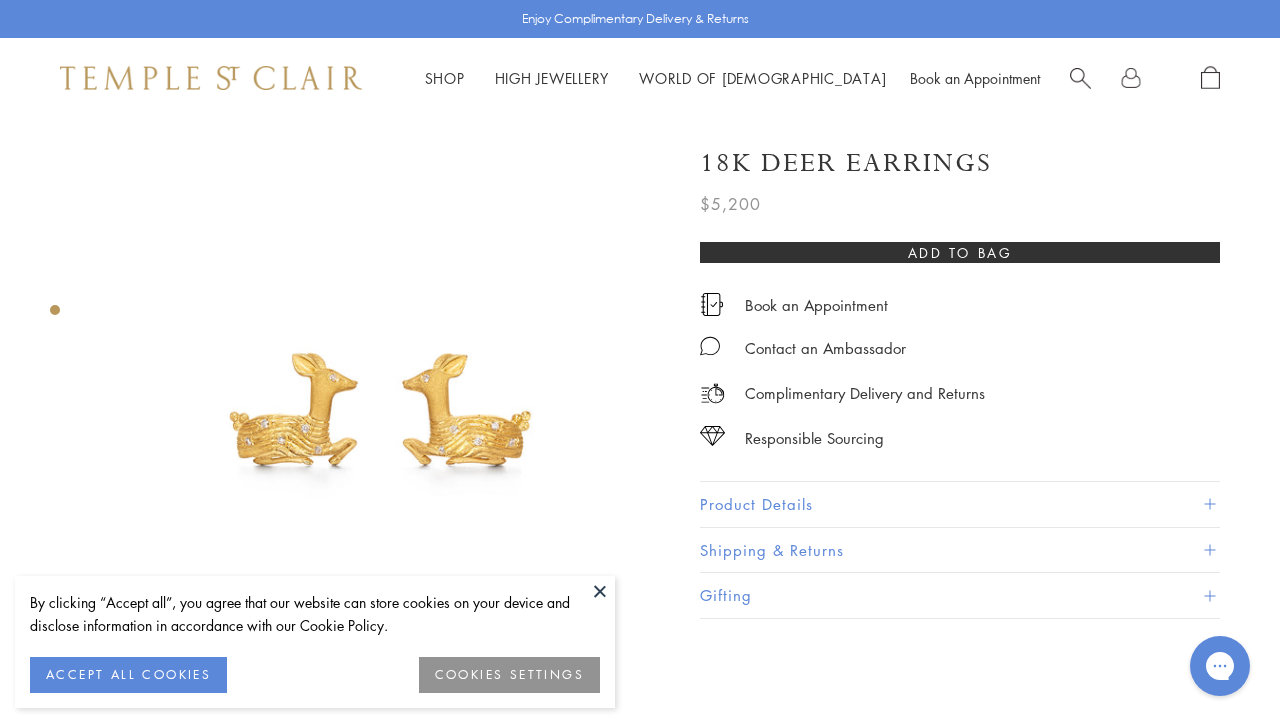 scroll, scrollTop: 0, scrollLeft: 0, axis: both 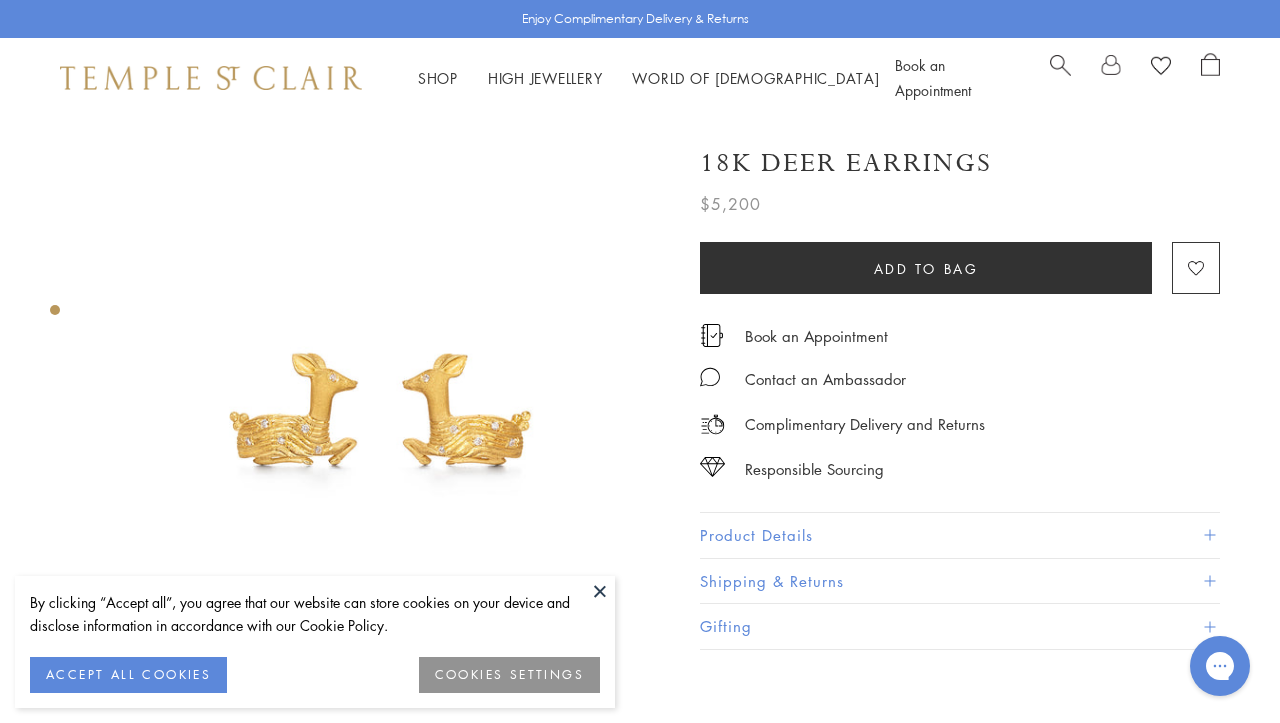 click at bounding box center [600, 591] 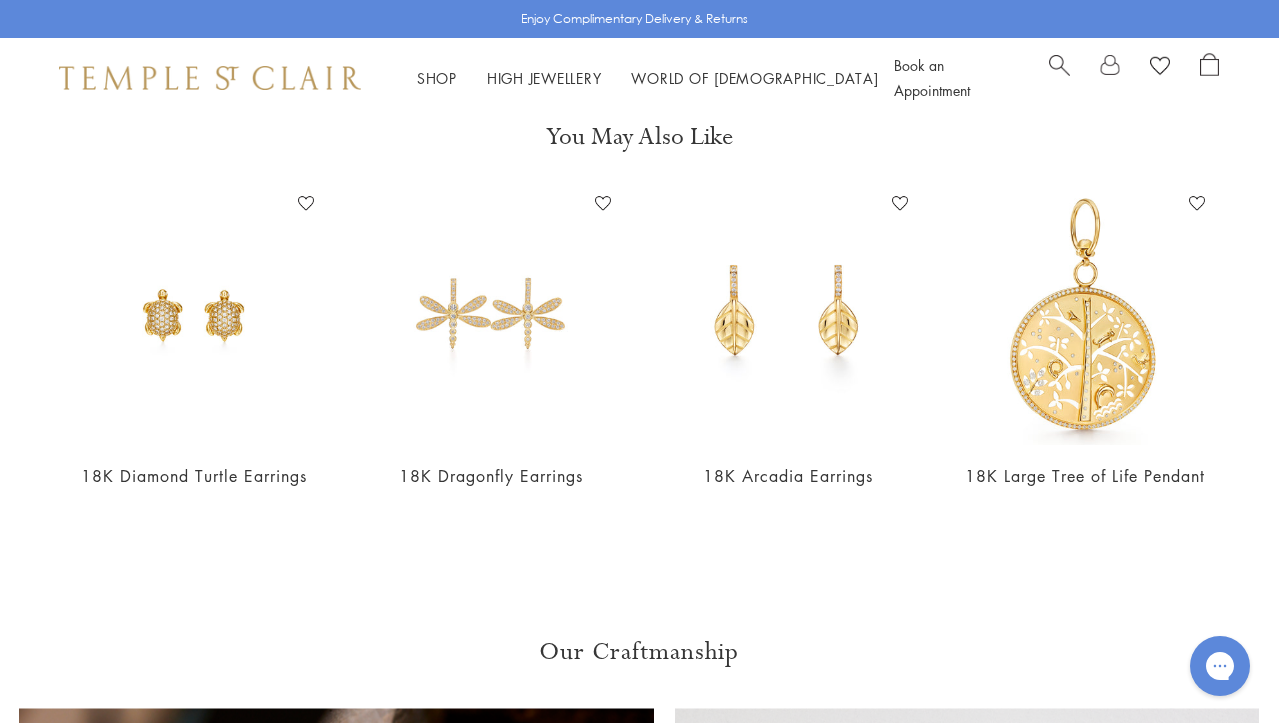 scroll, scrollTop: 637, scrollLeft: 1, axis: both 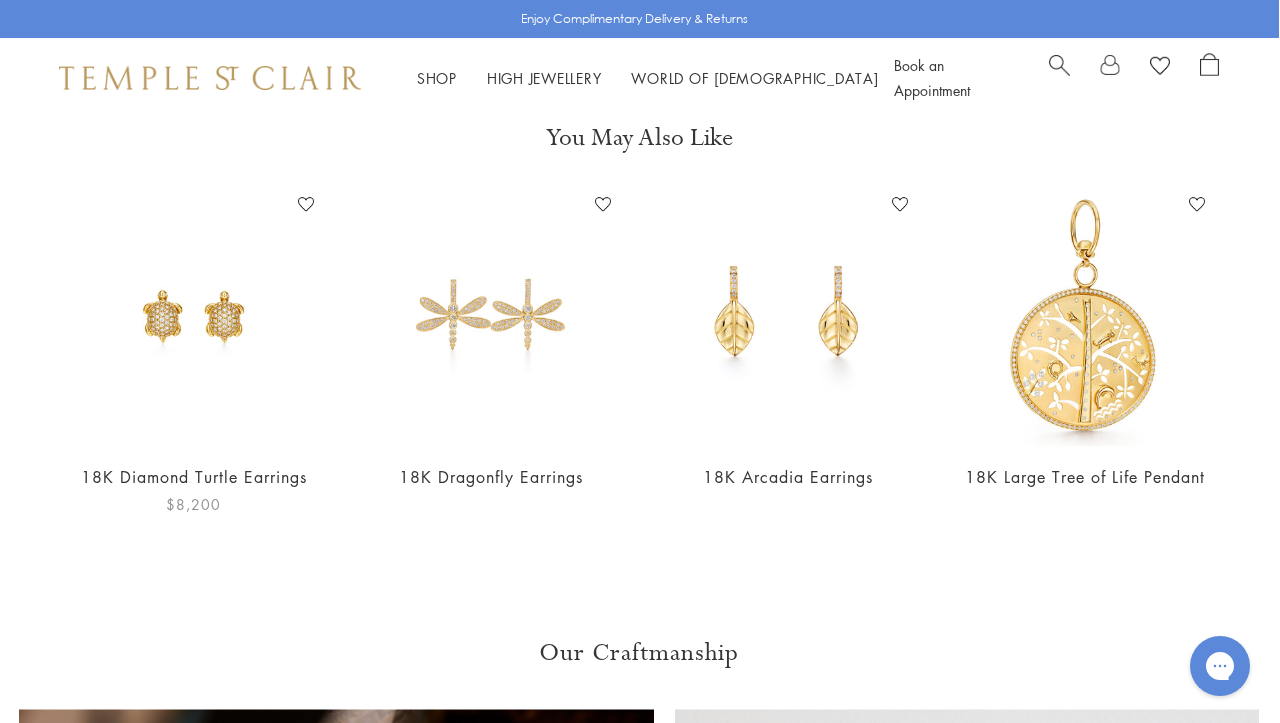 click at bounding box center (193, 317) 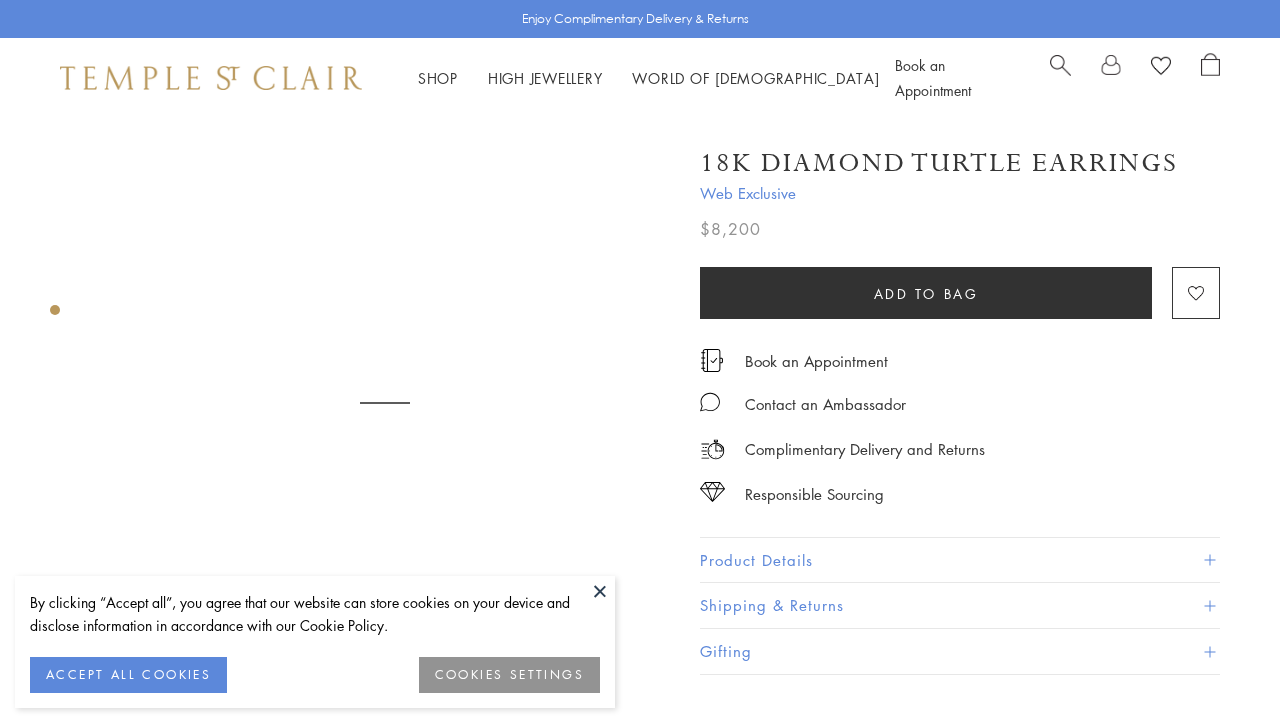 scroll, scrollTop: 0, scrollLeft: 0, axis: both 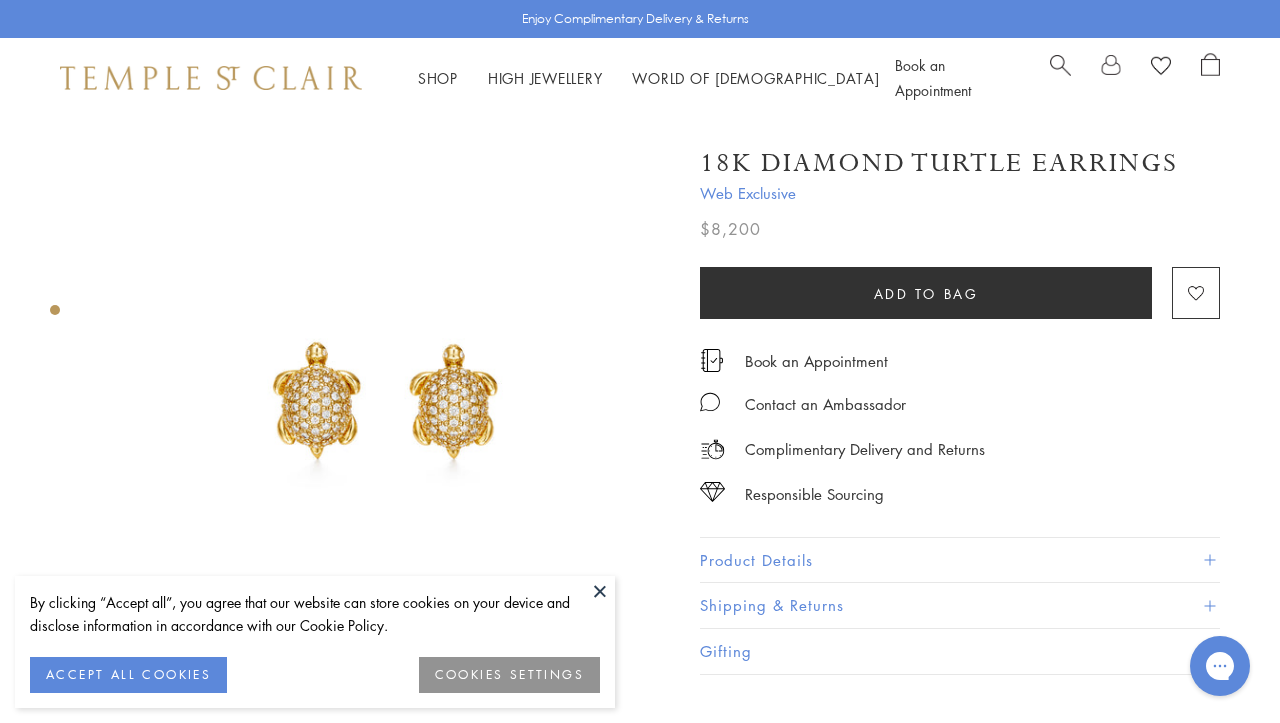 click at bounding box center (600, 591) 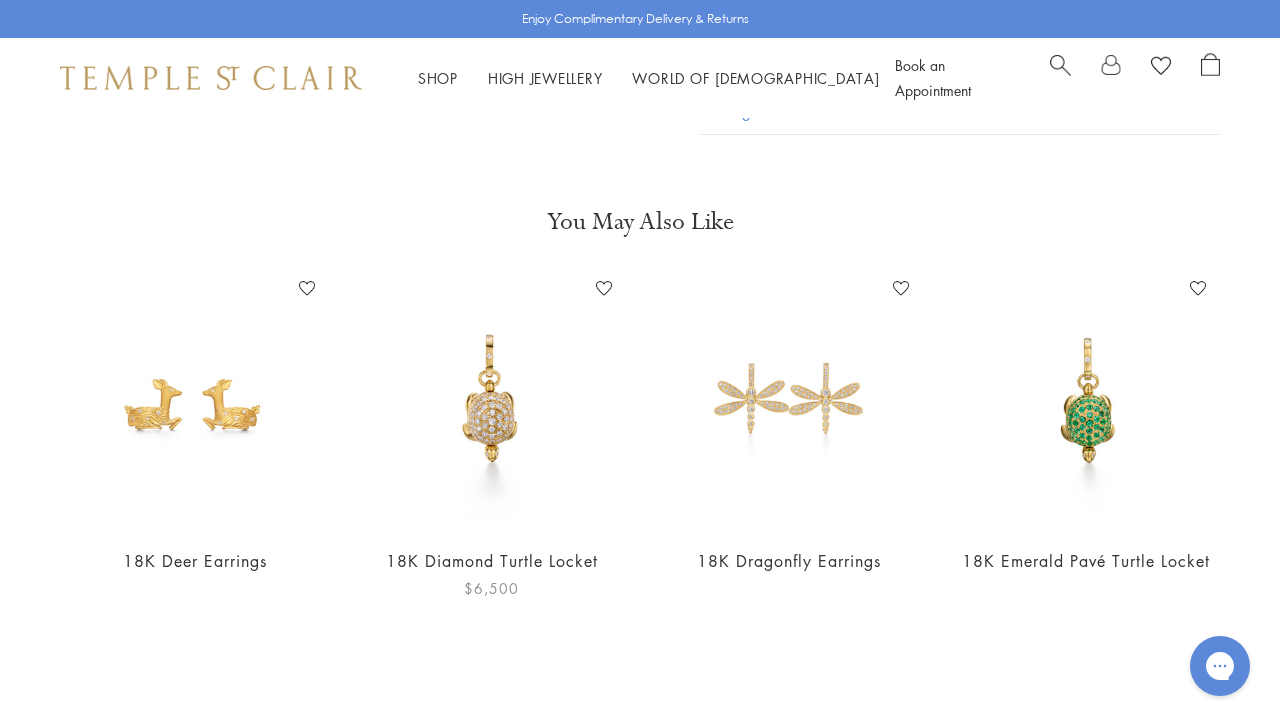 scroll, scrollTop: 577, scrollLeft: 0, axis: vertical 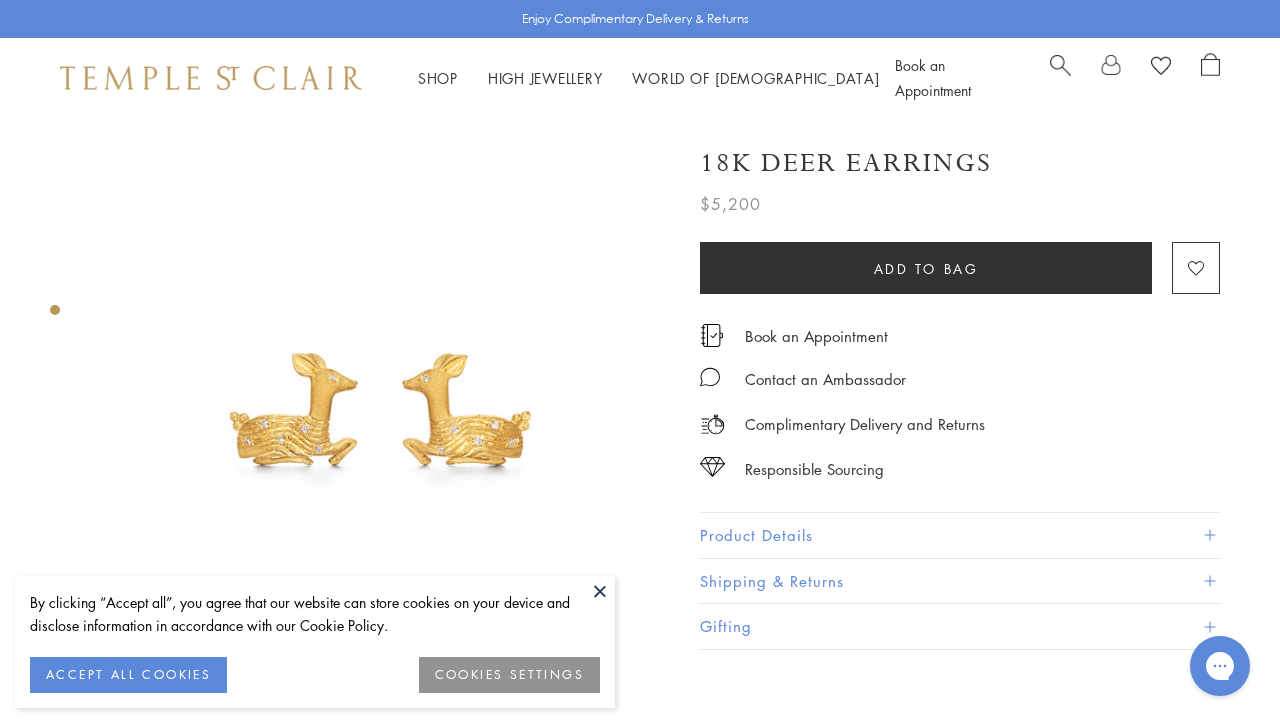 click at bounding box center (600, 591) 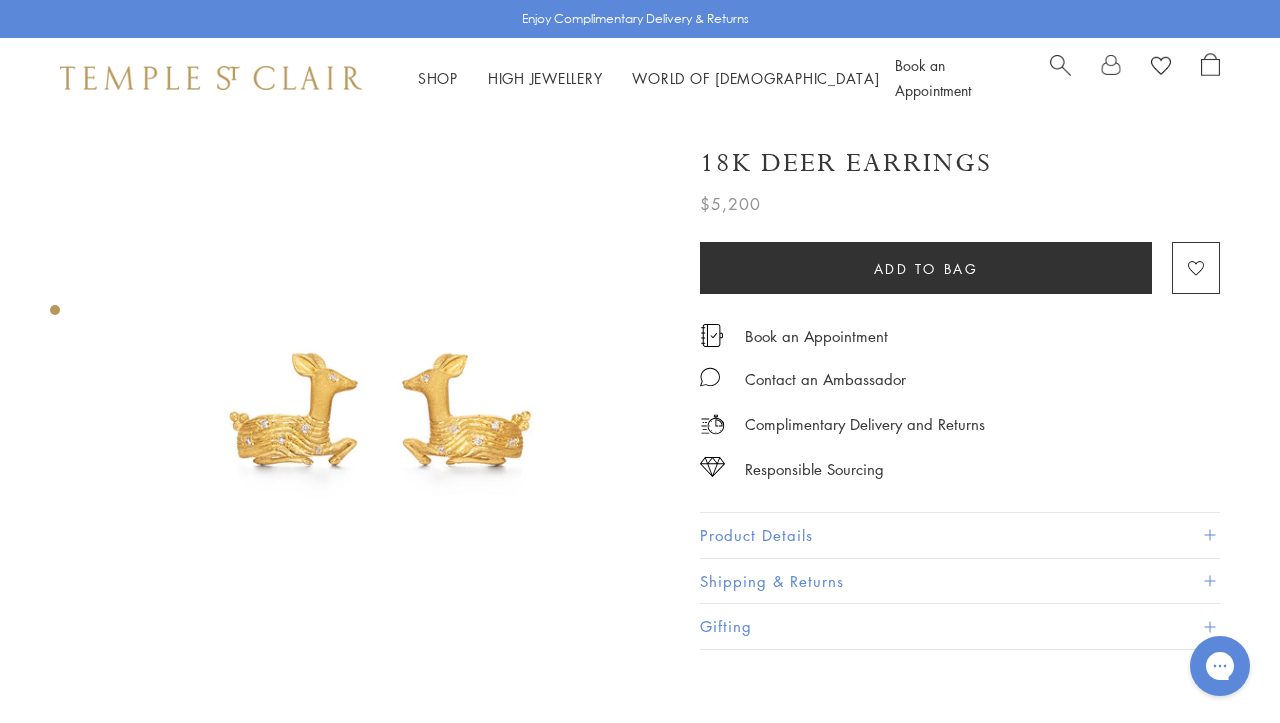 scroll, scrollTop: 0, scrollLeft: 0, axis: both 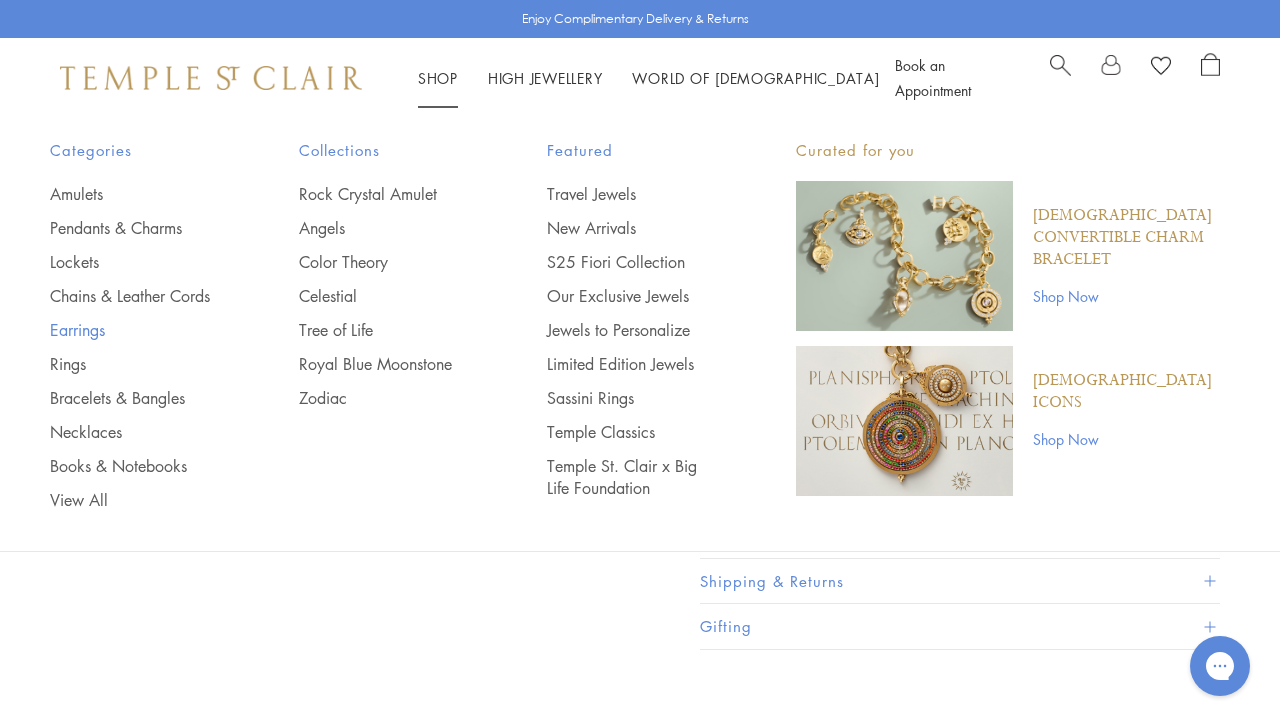 click on "Earrings" at bounding box center [134, 330] 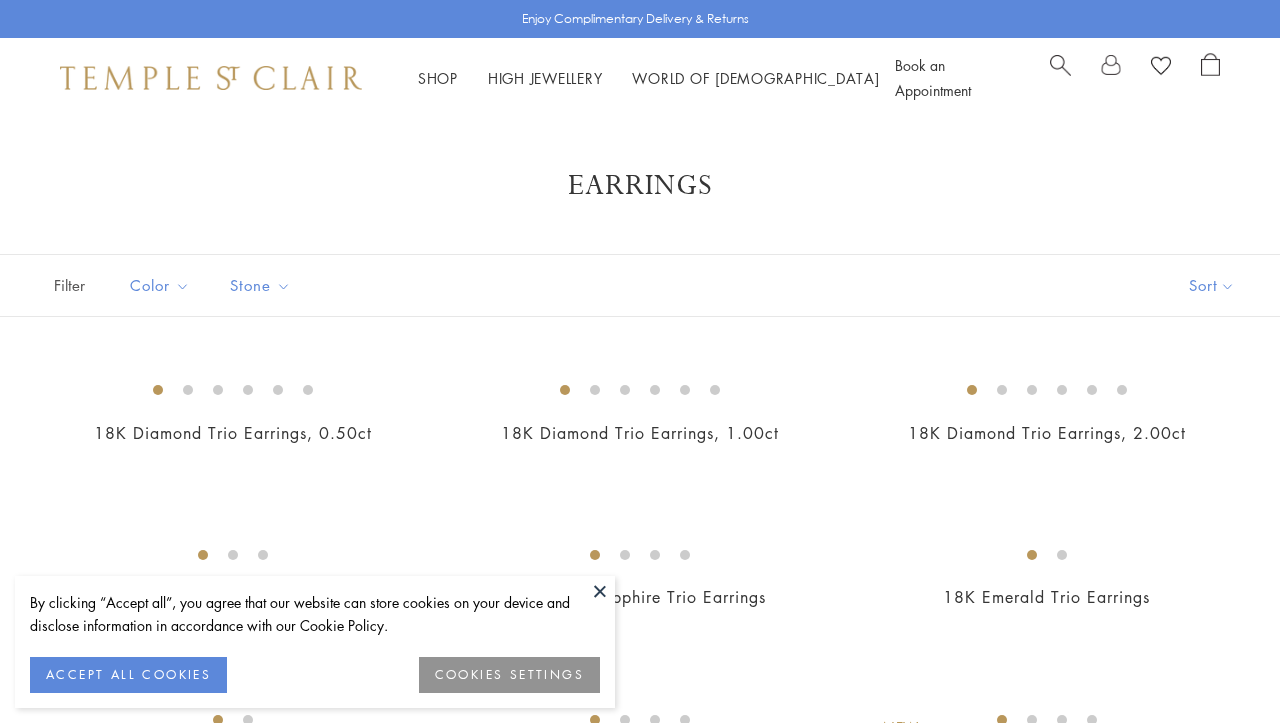 scroll, scrollTop: 0, scrollLeft: 0, axis: both 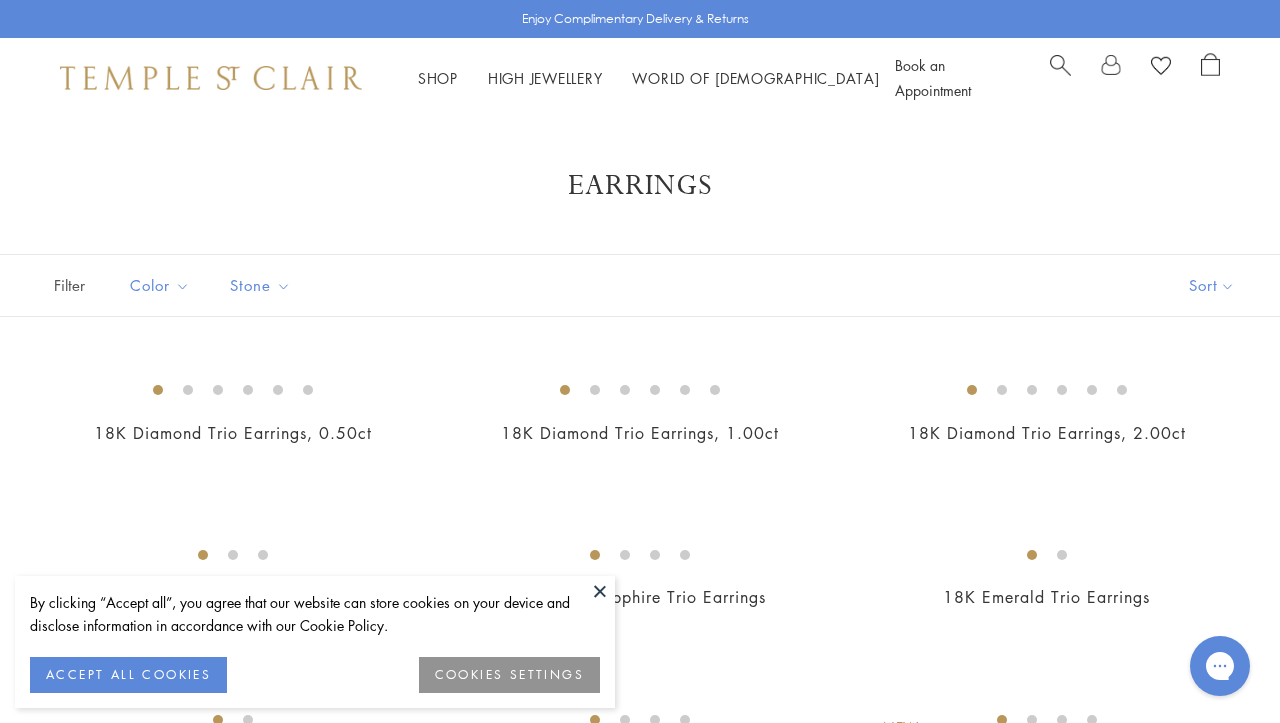 click on "ACCEPT ALL COOKIES" at bounding box center [128, 675] 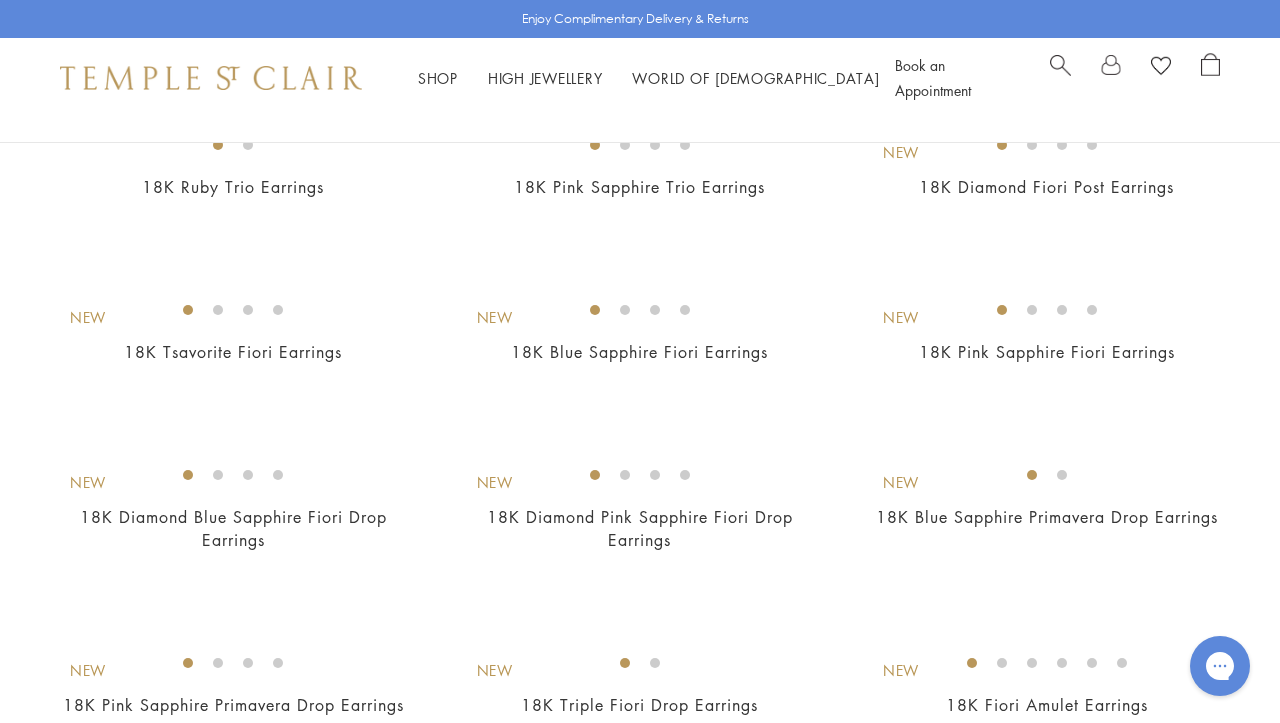 scroll, scrollTop: 732, scrollLeft: 0, axis: vertical 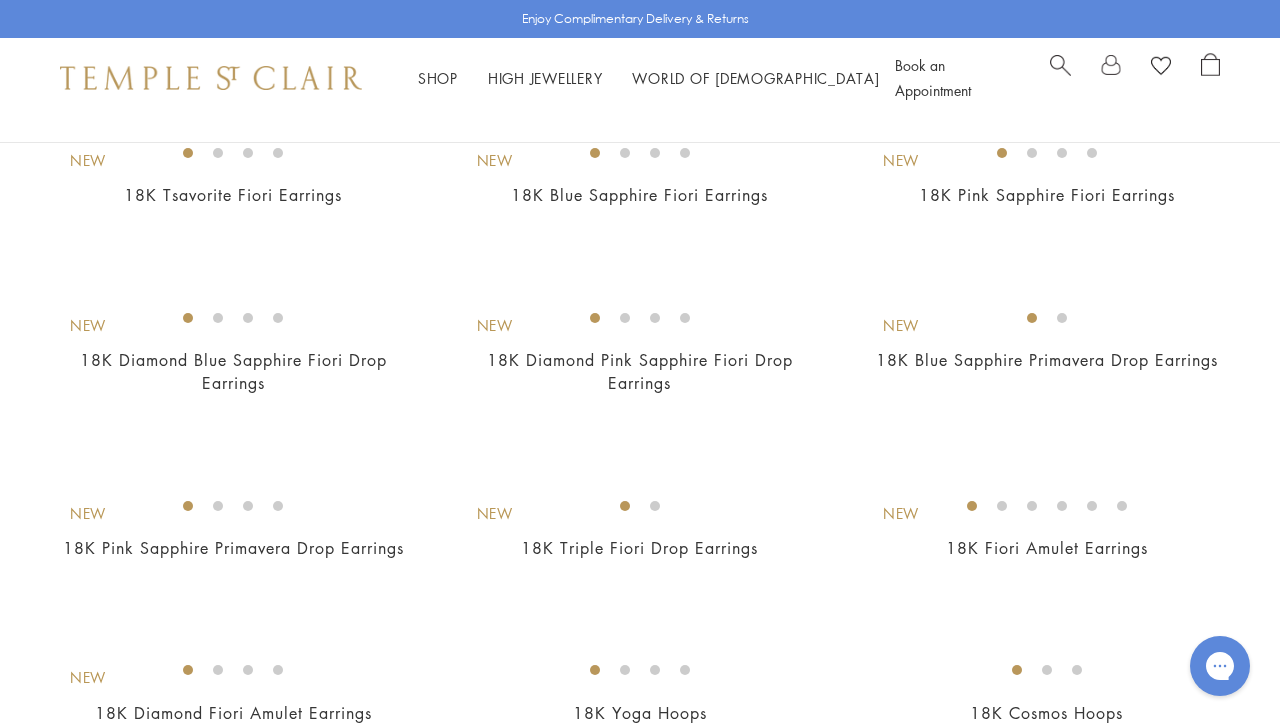 click at bounding box center (0, 0) 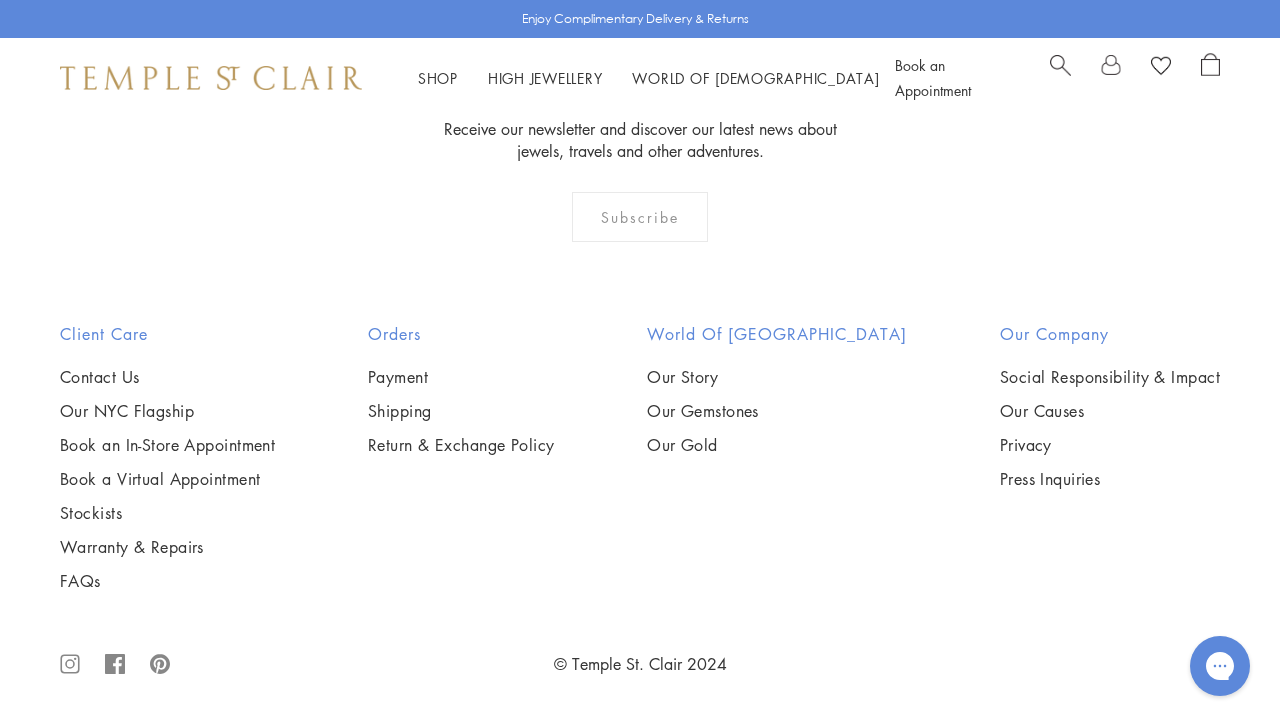 scroll, scrollTop: 5862, scrollLeft: 0, axis: vertical 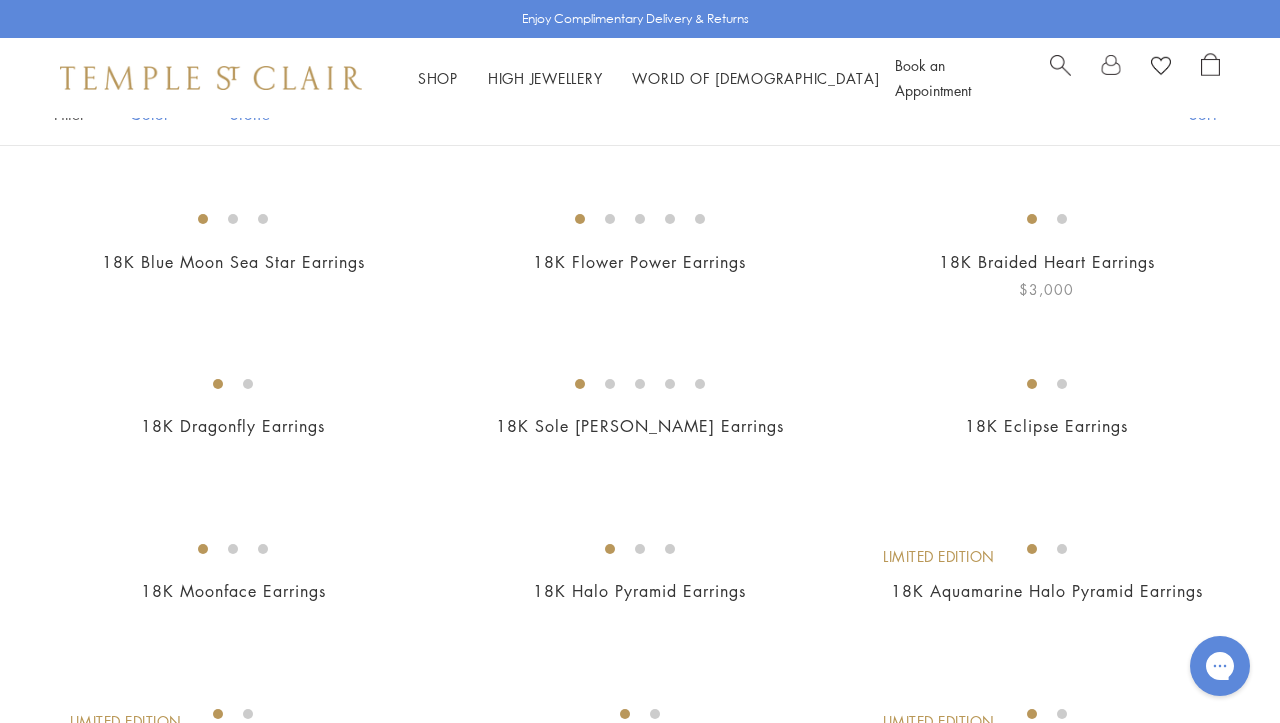 click at bounding box center [0, 0] 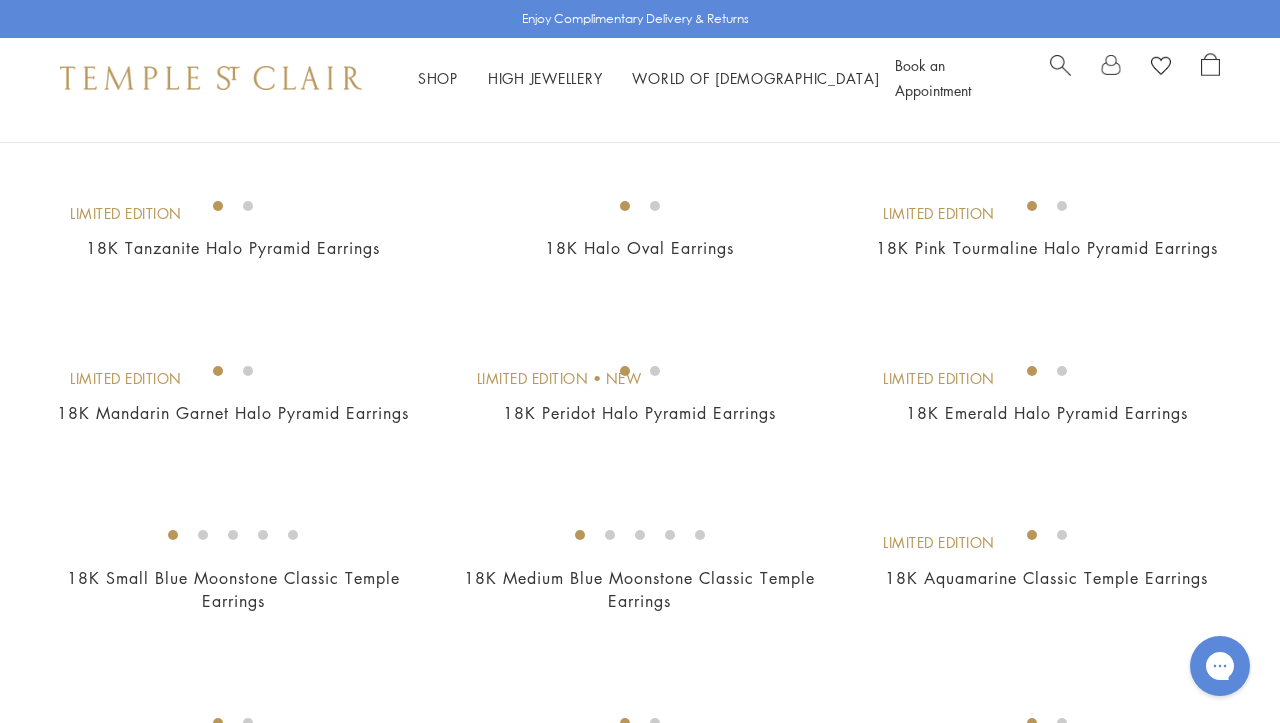 scroll, scrollTop: 682, scrollLeft: 0, axis: vertical 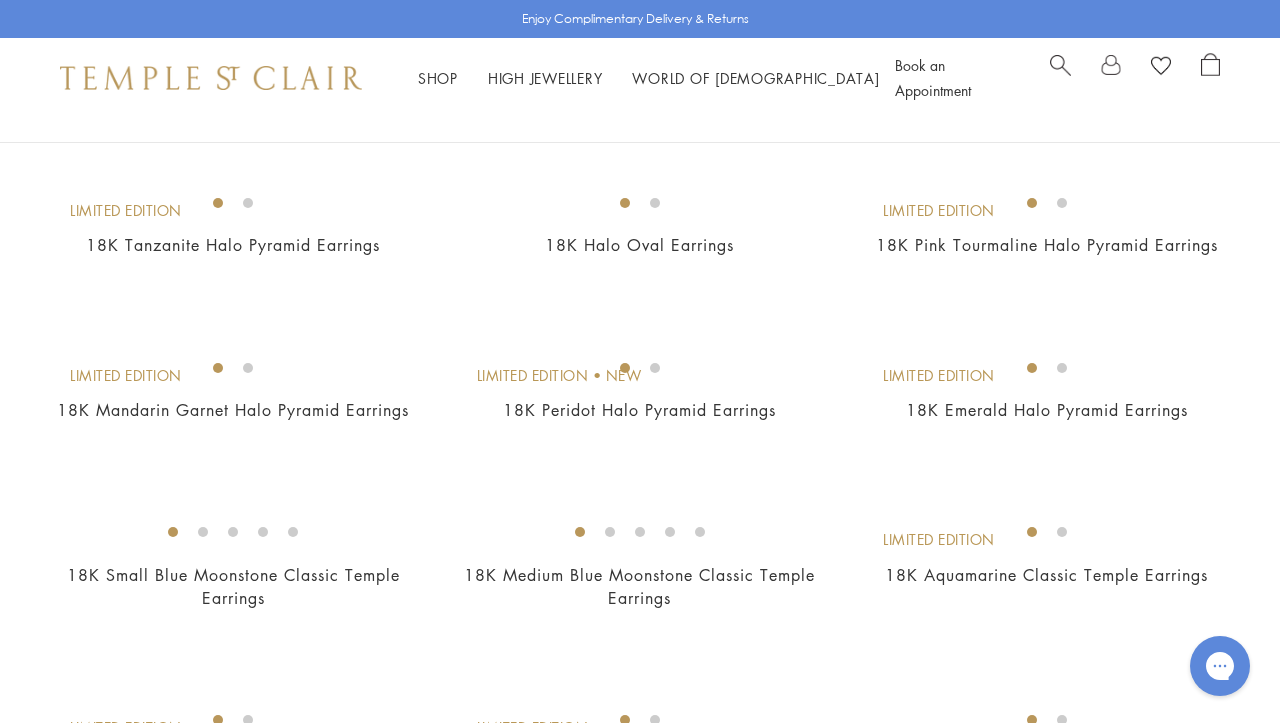 click at bounding box center (0, 0) 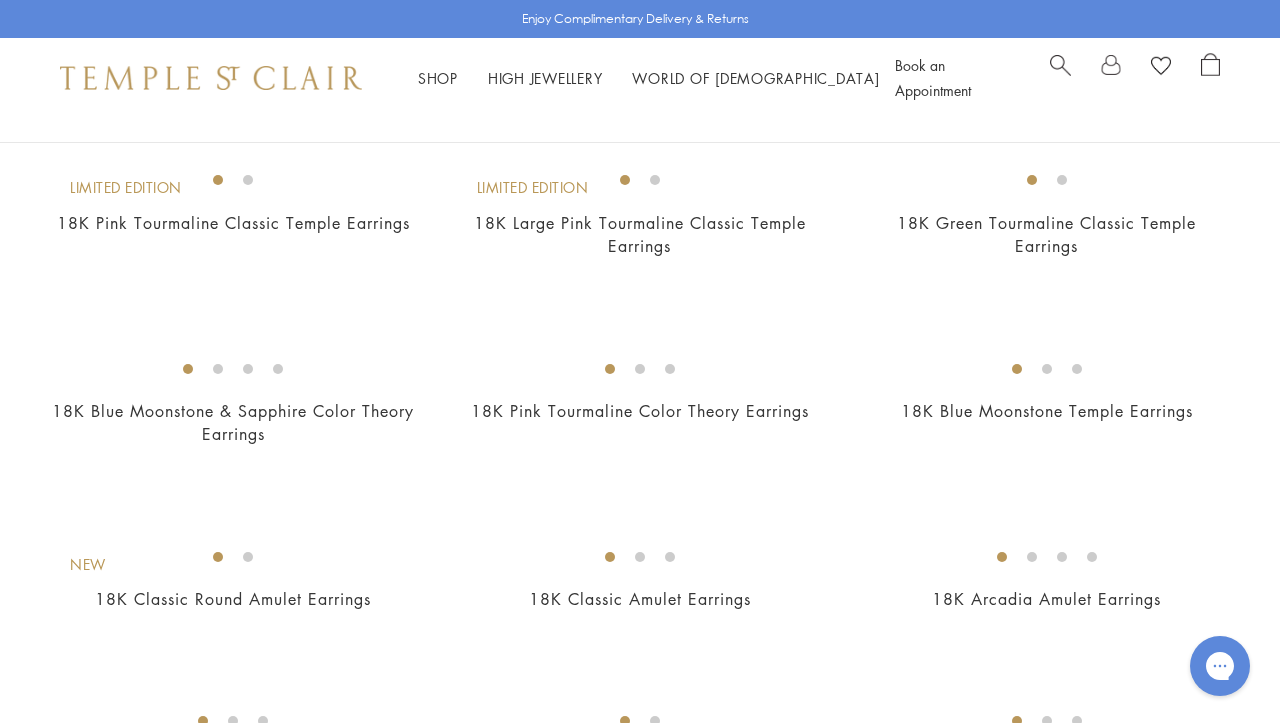 scroll, scrollTop: 1226, scrollLeft: 0, axis: vertical 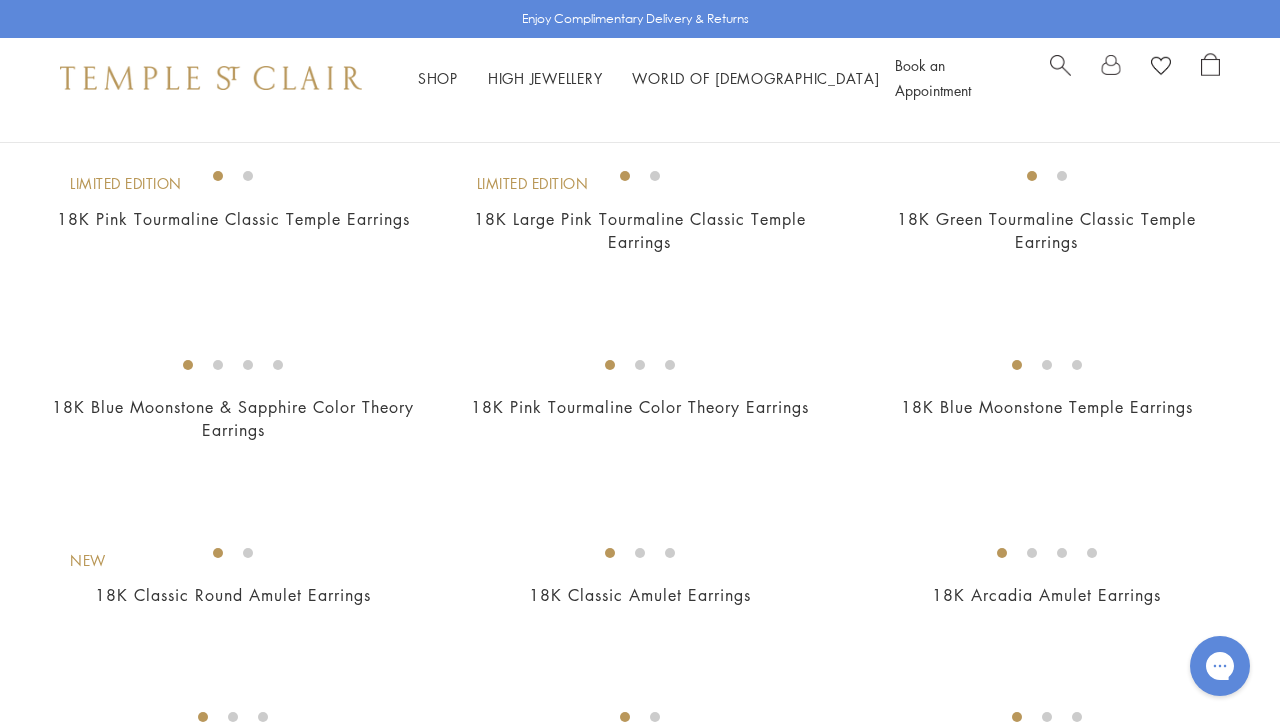 click at bounding box center (0, 0) 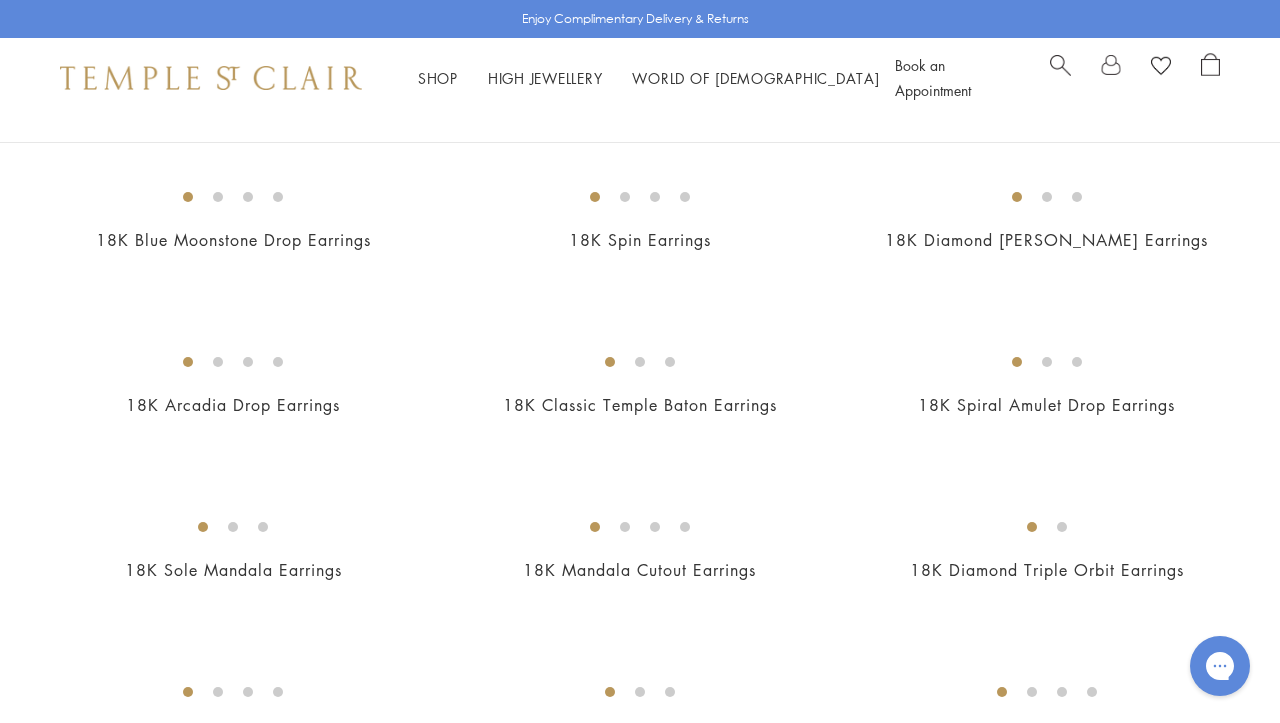 scroll, scrollTop: 2245, scrollLeft: 0, axis: vertical 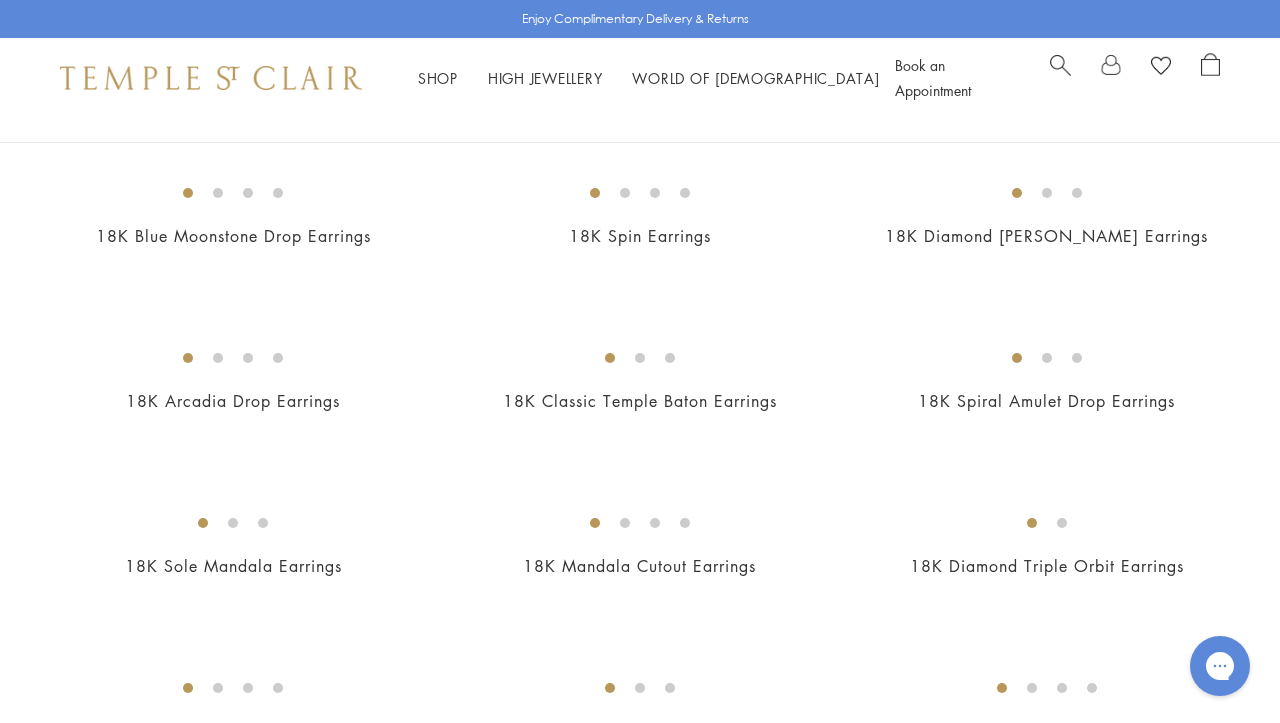 click at bounding box center (0, 0) 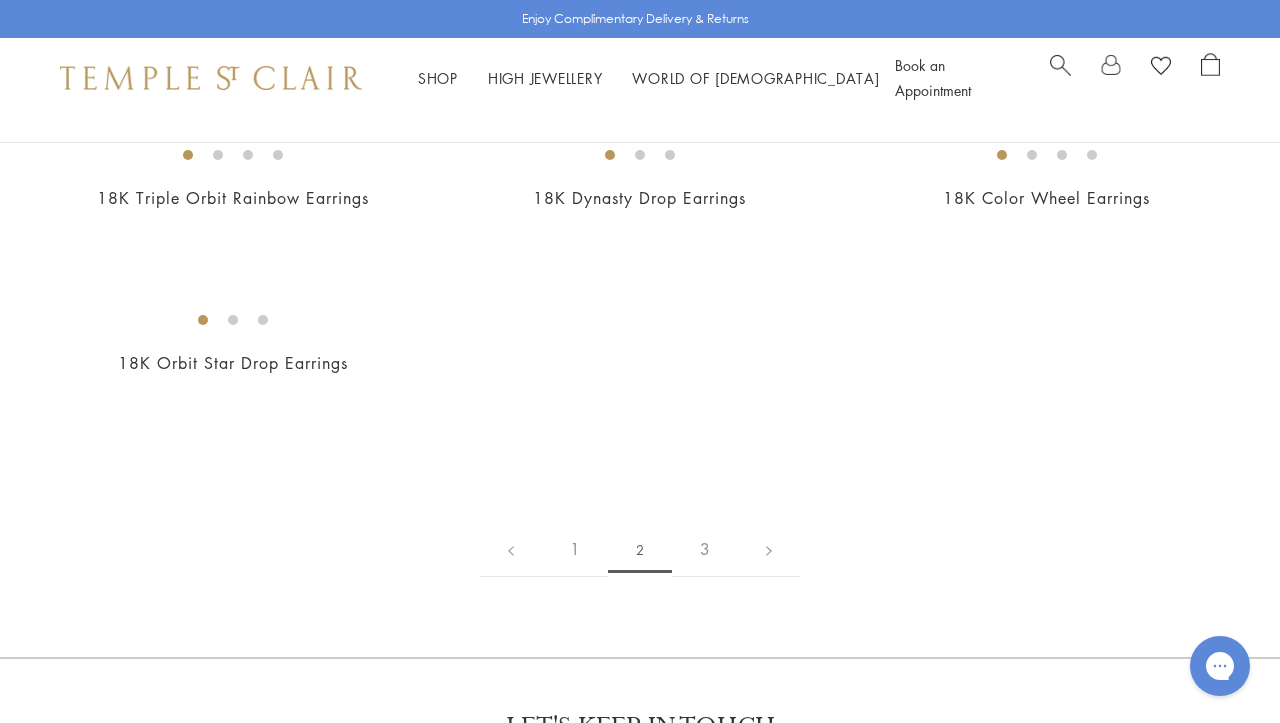 scroll, scrollTop: 2780, scrollLeft: 0, axis: vertical 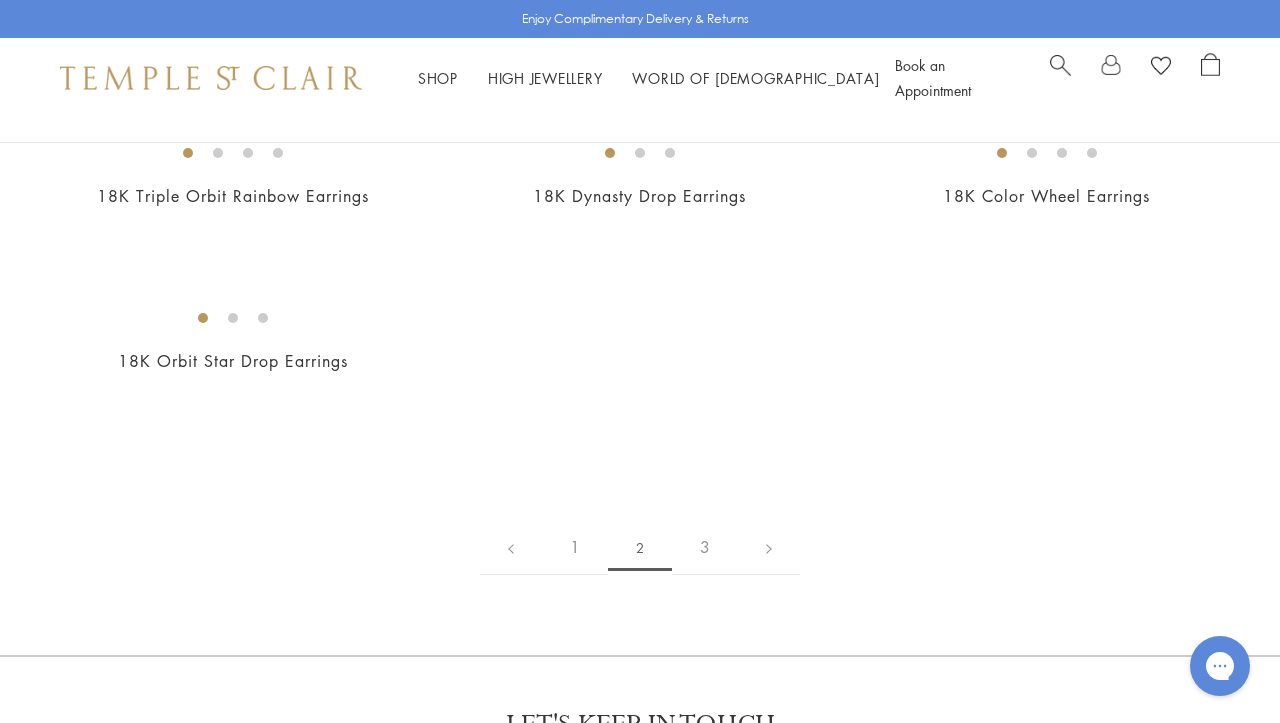 click at bounding box center [0, 0] 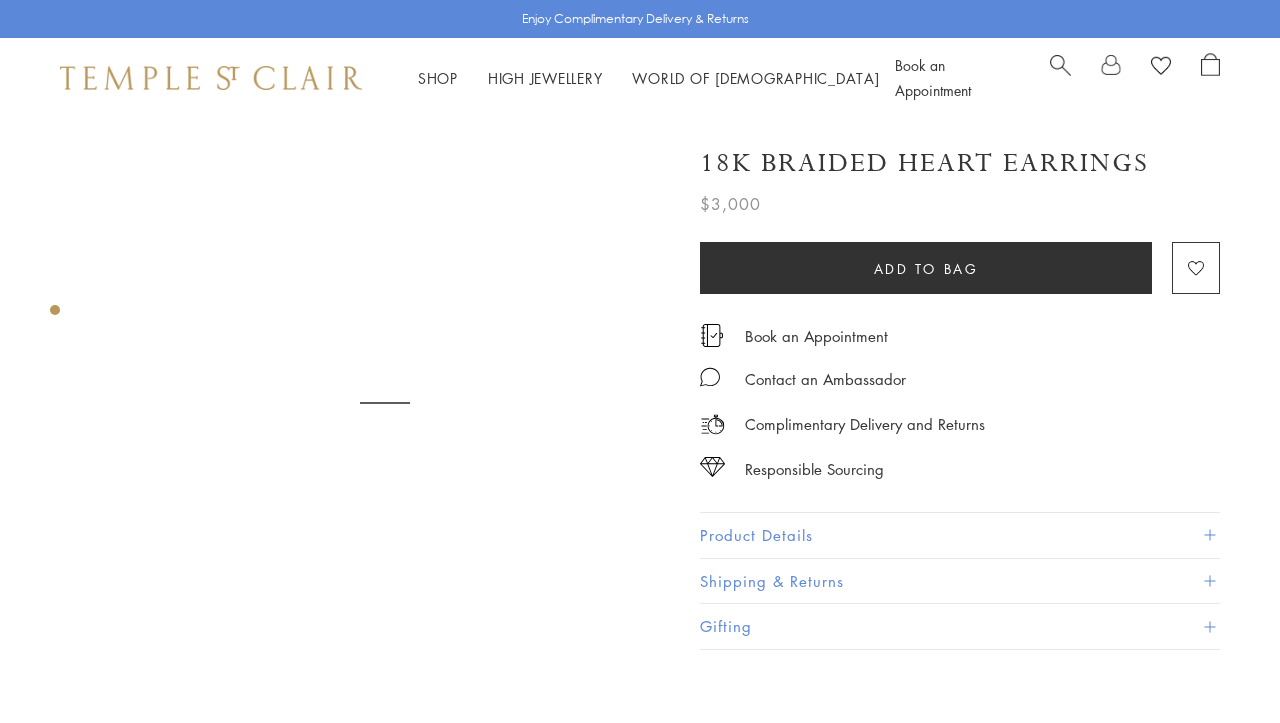 scroll, scrollTop: 0, scrollLeft: 0, axis: both 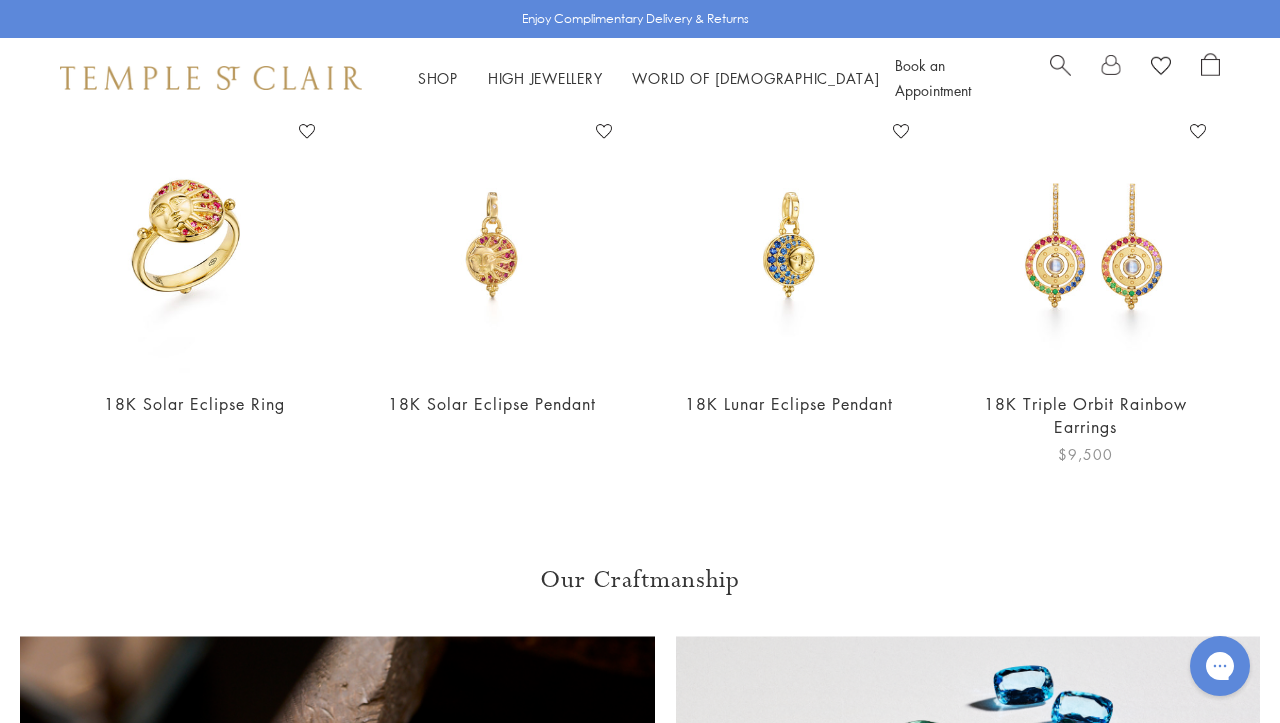 click at bounding box center [1085, 244] 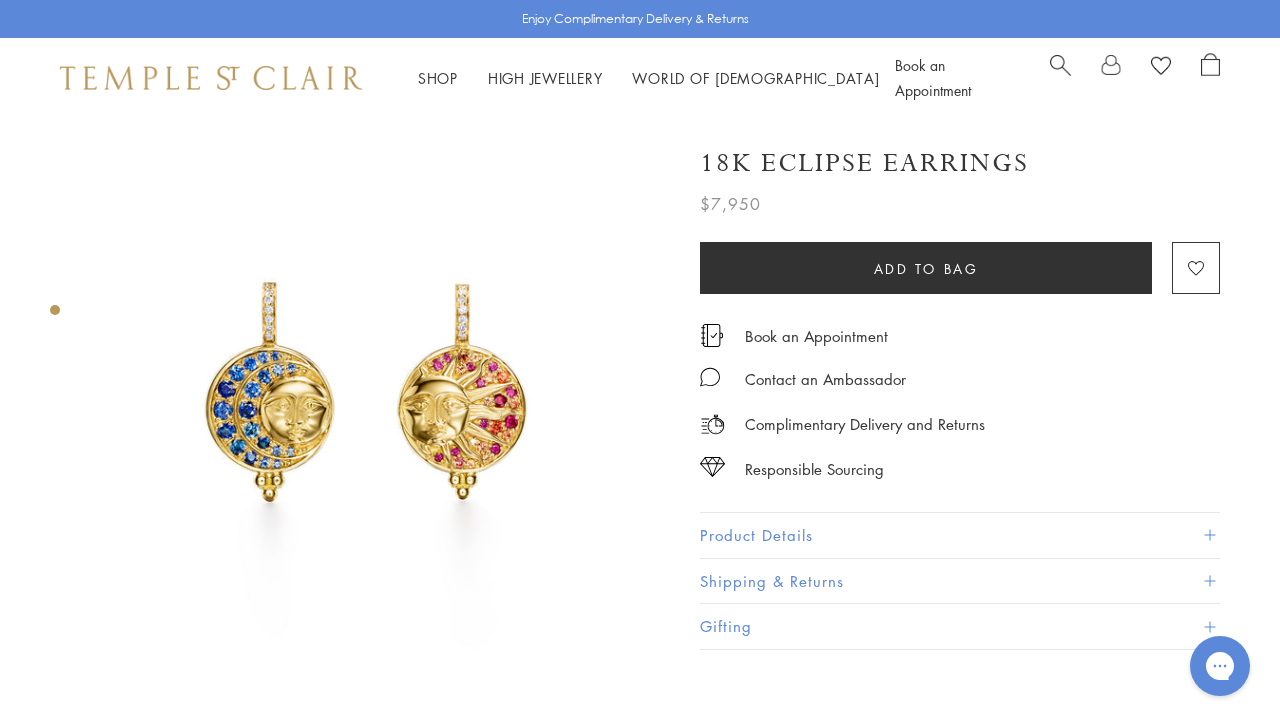 scroll, scrollTop: 0, scrollLeft: 0, axis: both 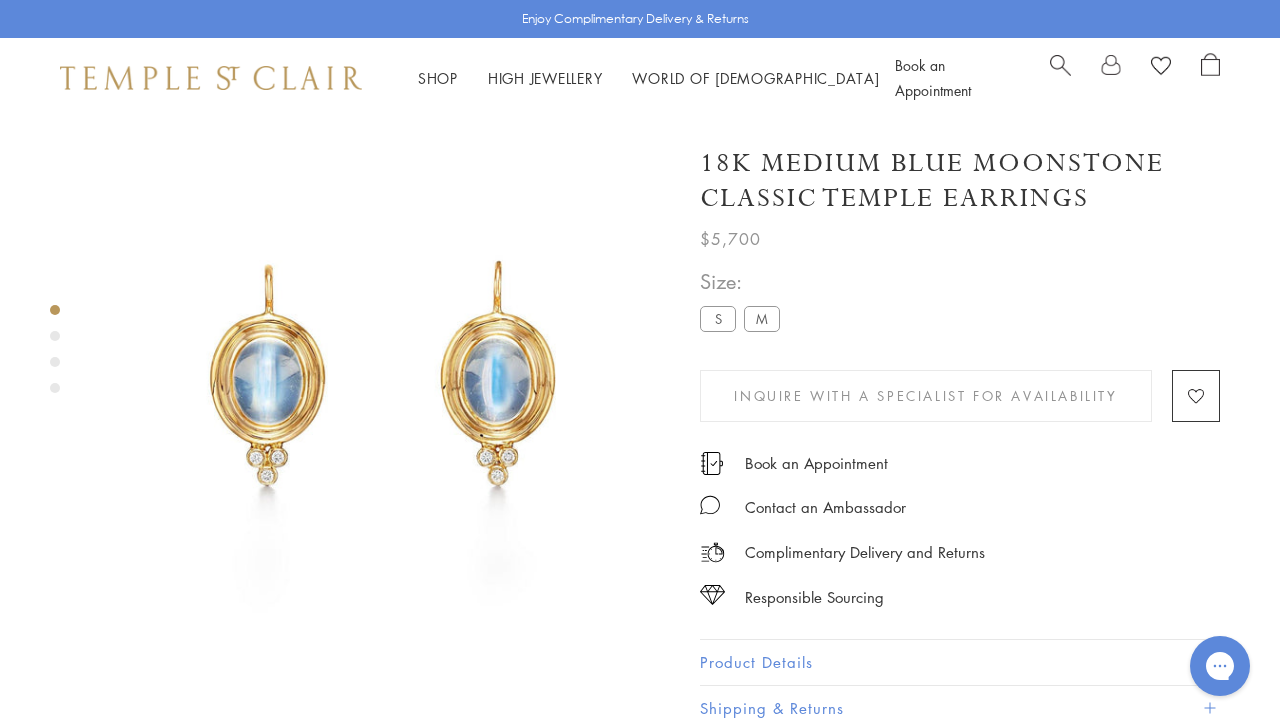 click at bounding box center (55, 336) 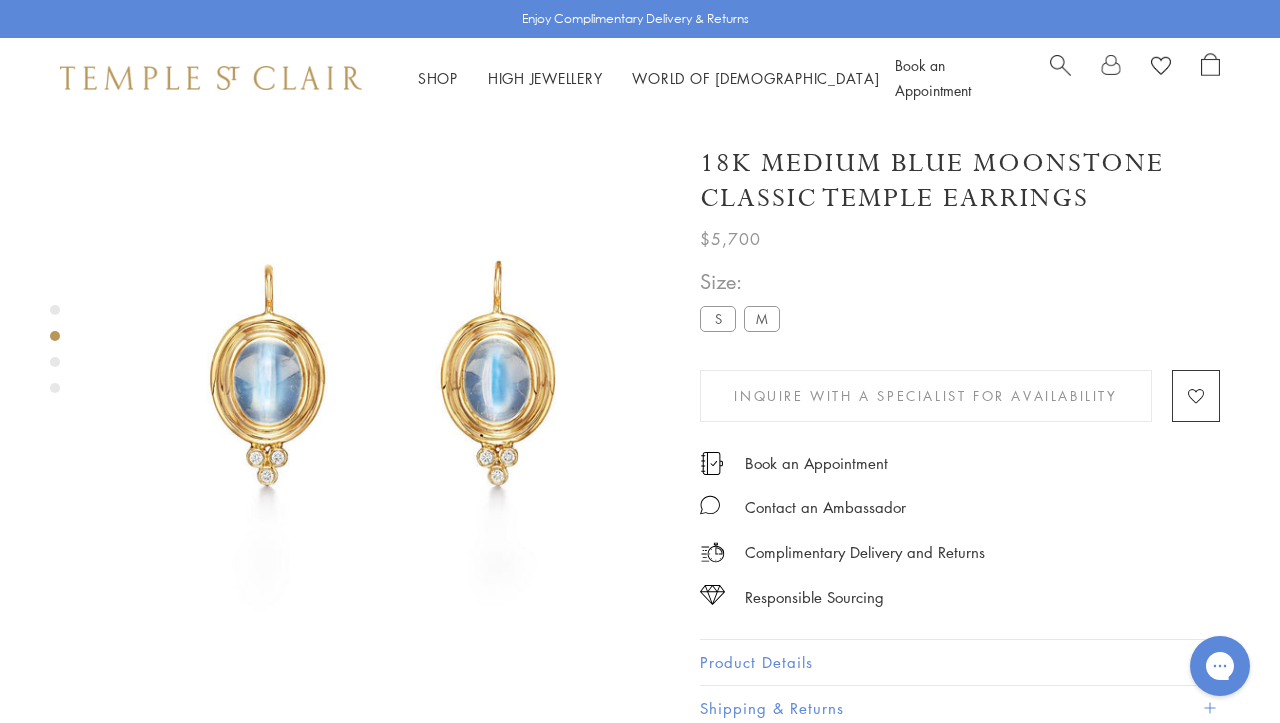 click at bounding box center [55, 362] 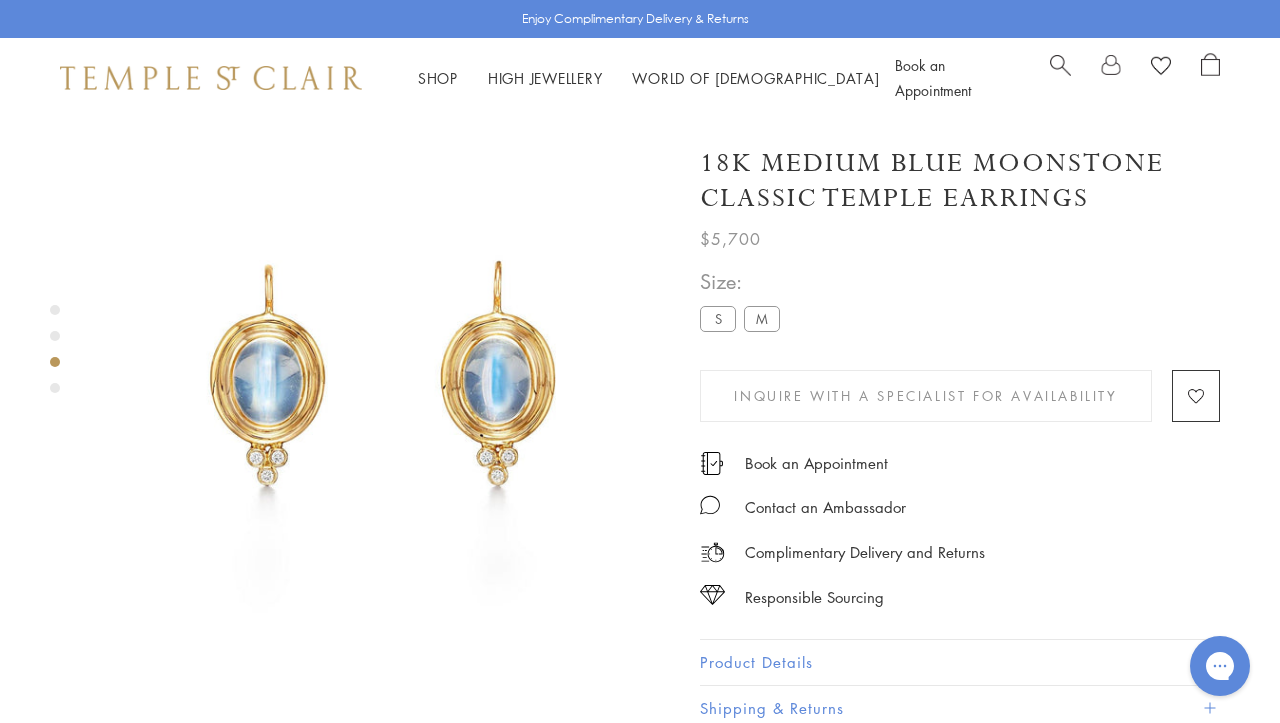 click at bounding box center (55, 388) 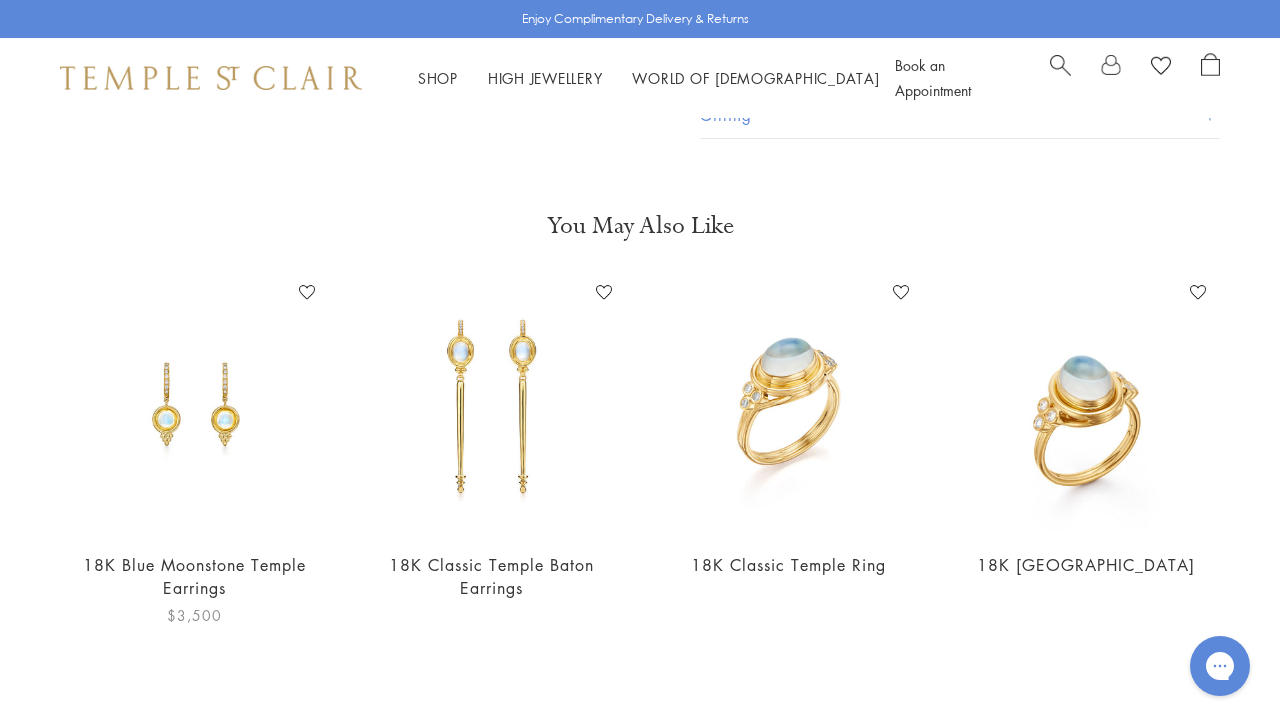 scroll, scrollTop: 745, scrollLeft: 0, axis: vertical 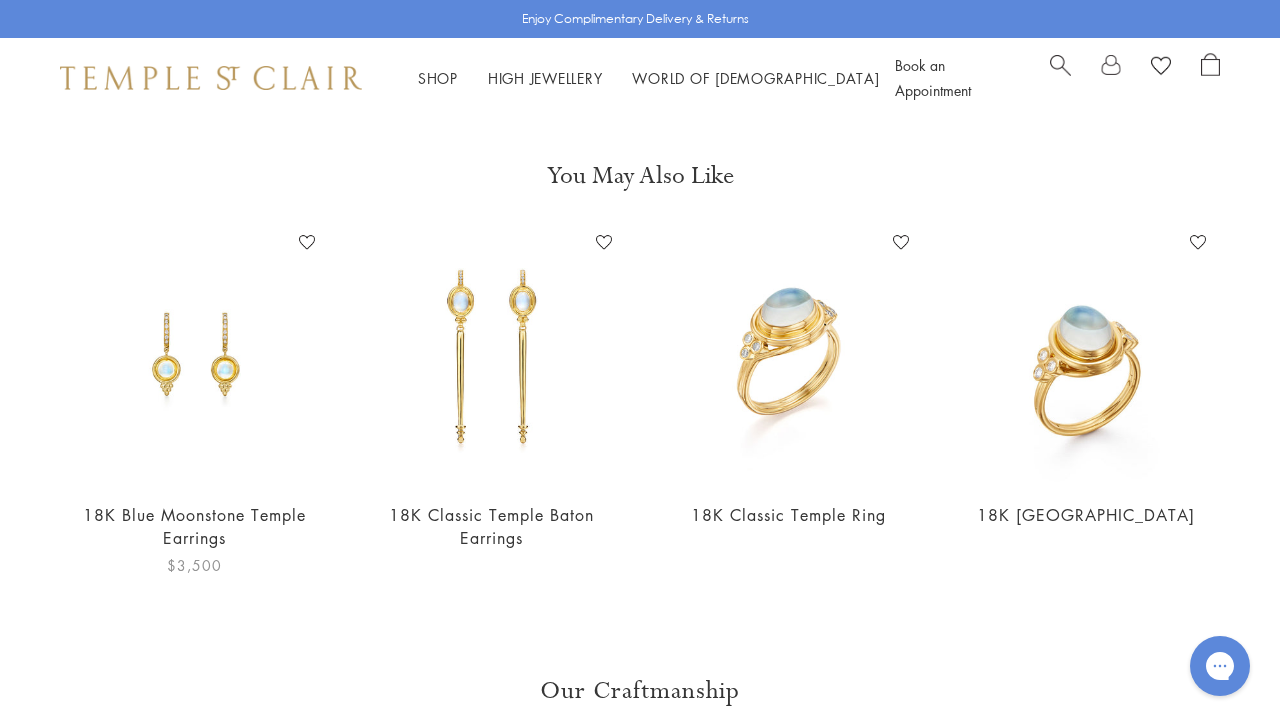 click at bounding box center (194, 355) 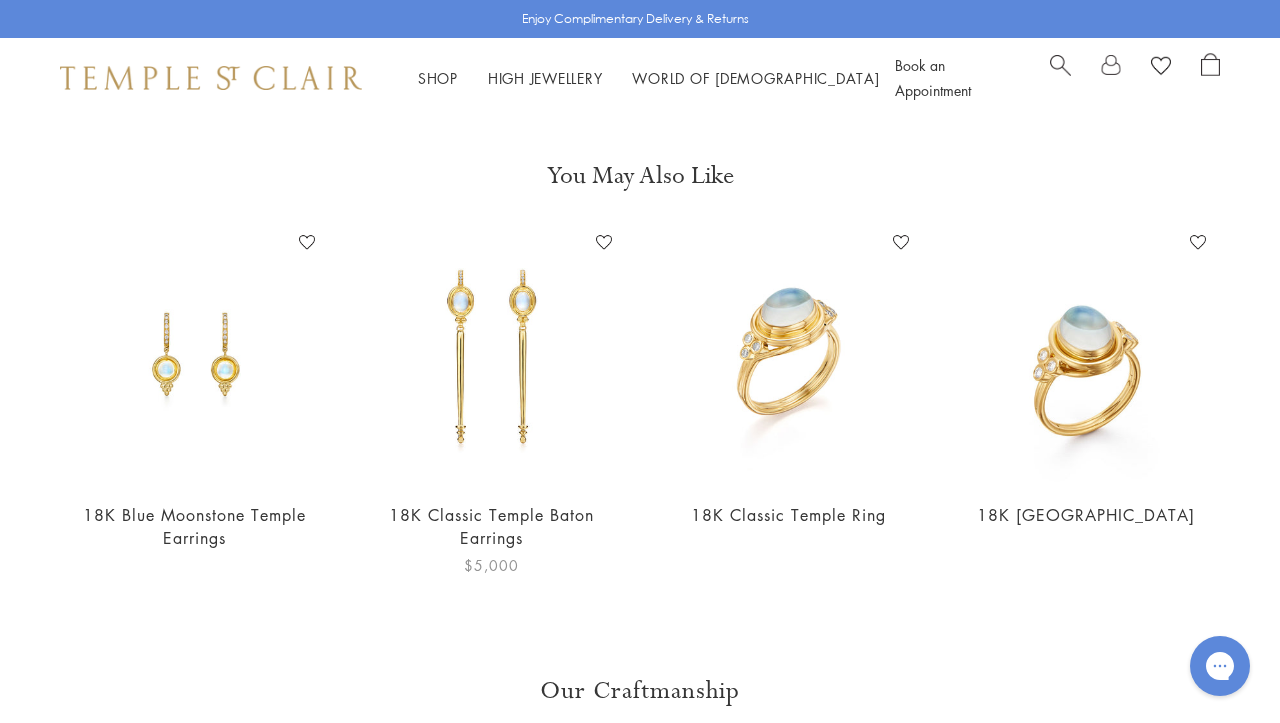 click at bounding box center (491, 355) 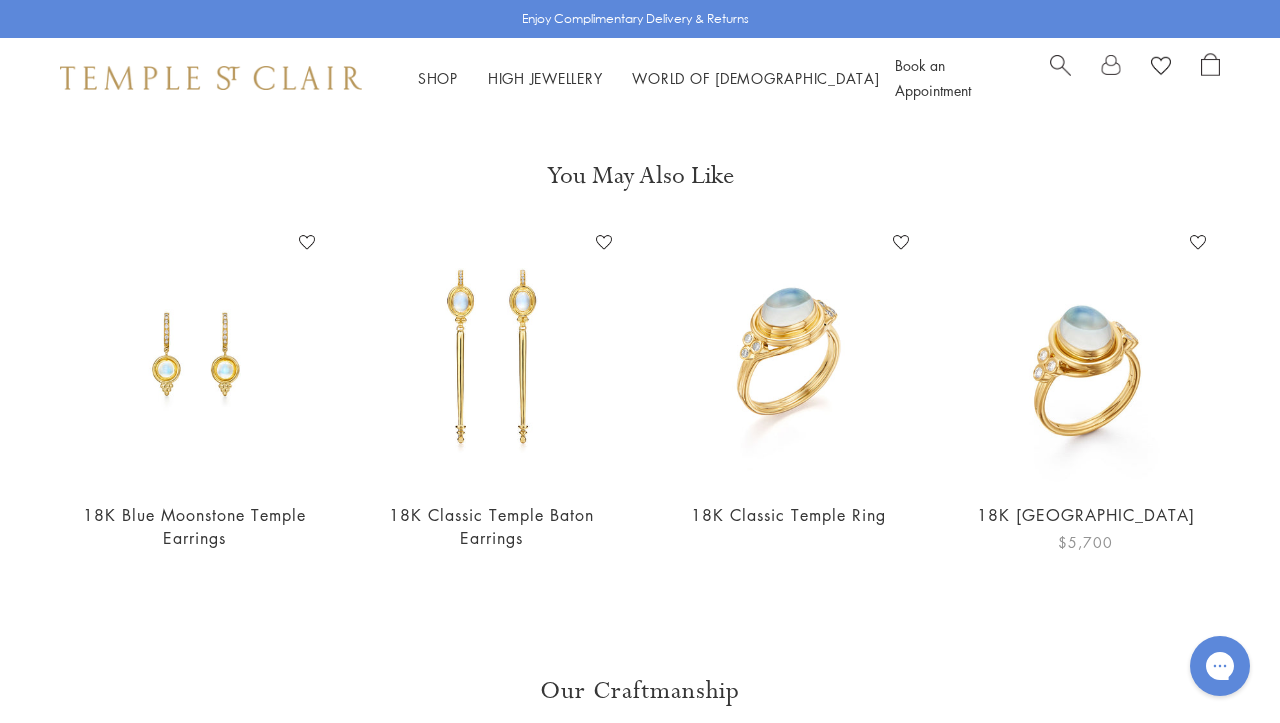 click at bounding box center (1085, 355) 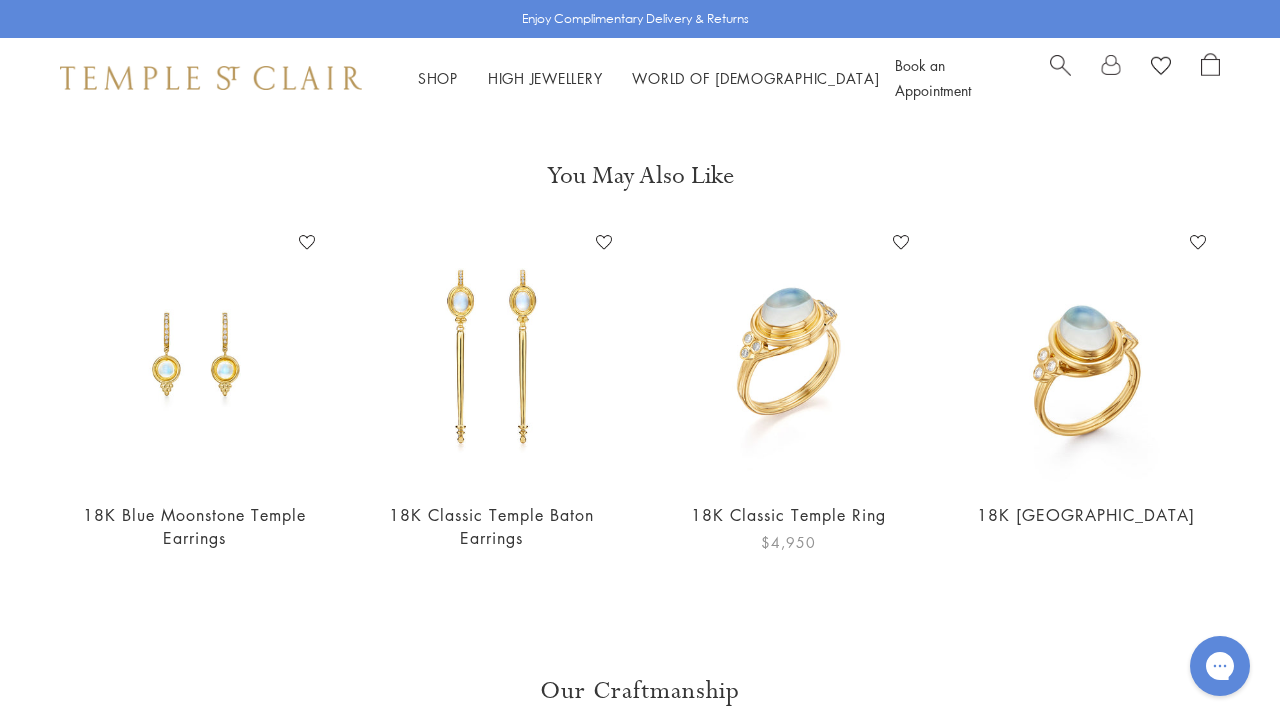 click at bounding box center (788, 355) 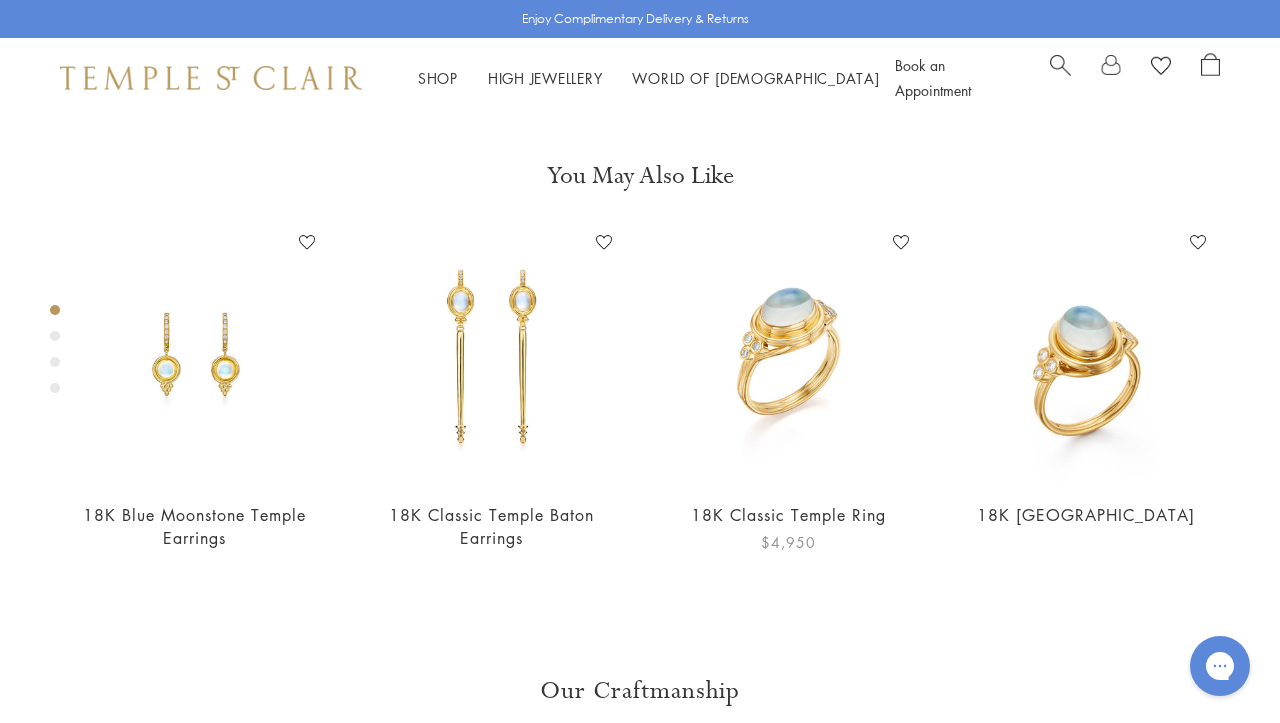 scroll, scrollTop: 25, scrollLeft: 0, axis: vertical 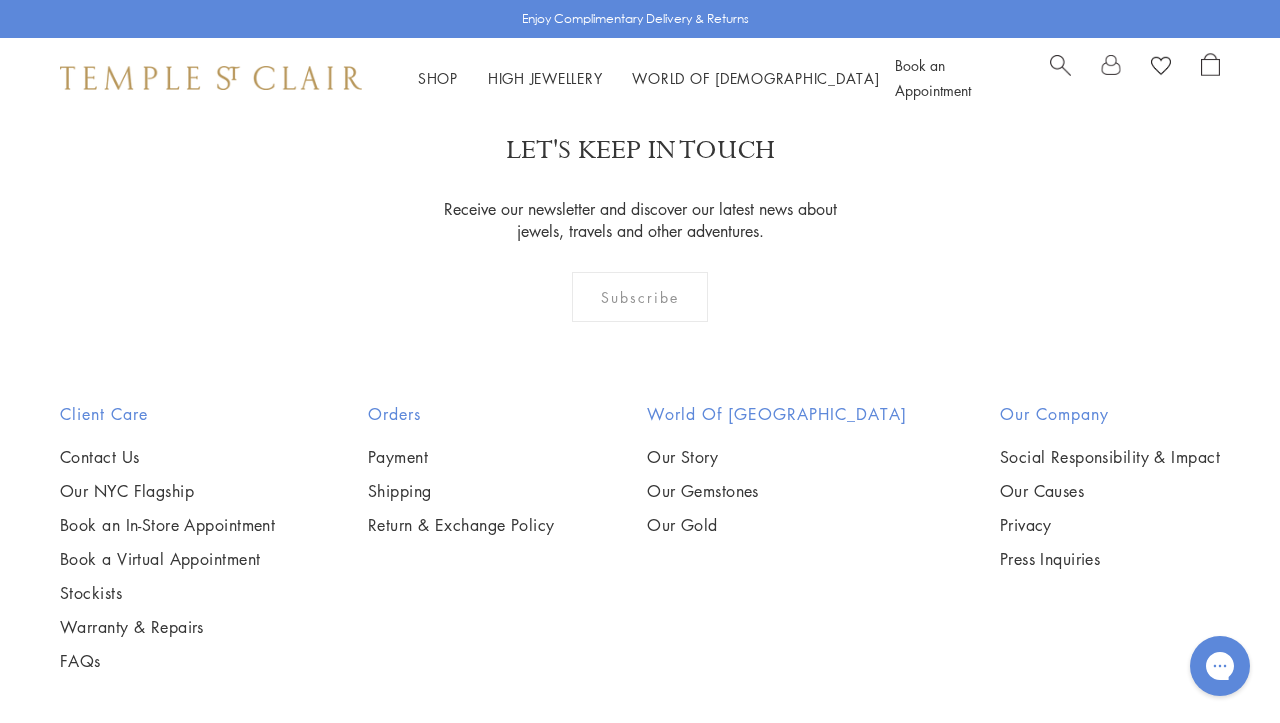 click at bounding box center (0, 0) 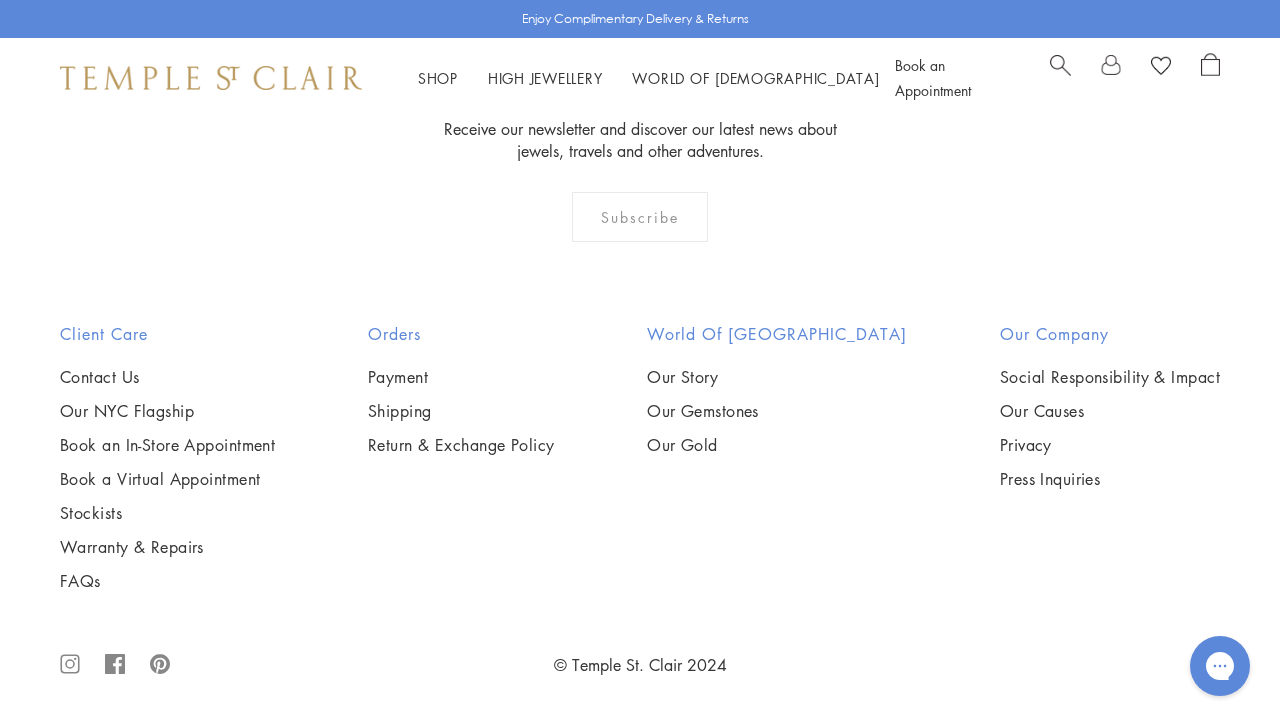 scroll, scrollTop: 3942, scrollLeft: 0, axis: vertical 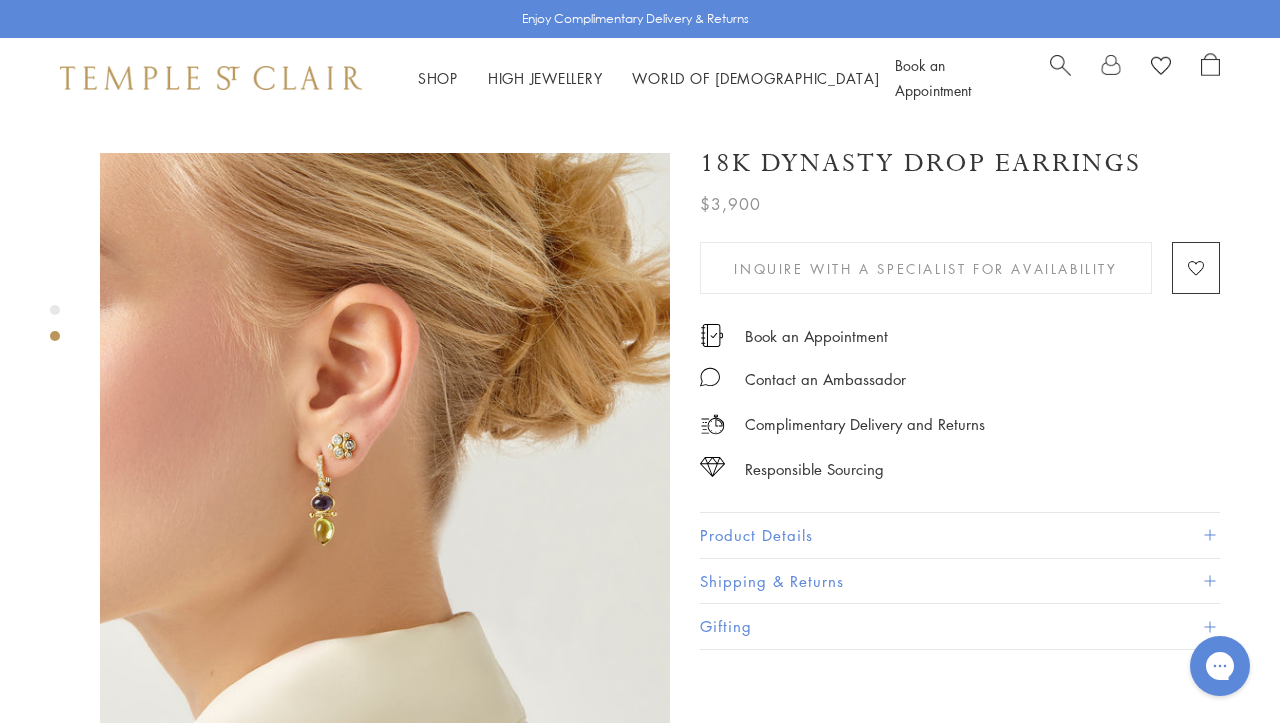 click on "Product Details" at bounding box center [960, 535] 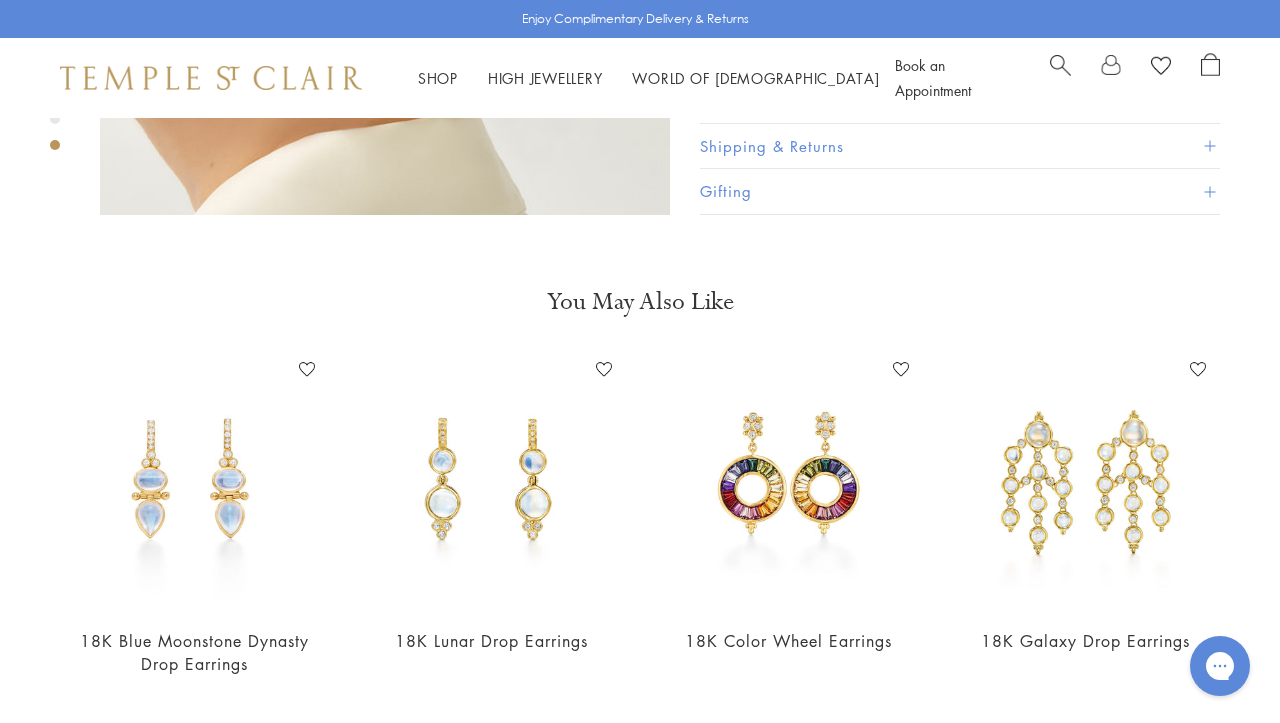 scroll, scrollTop: 1074, scrollLeft: 0, axis: vertical 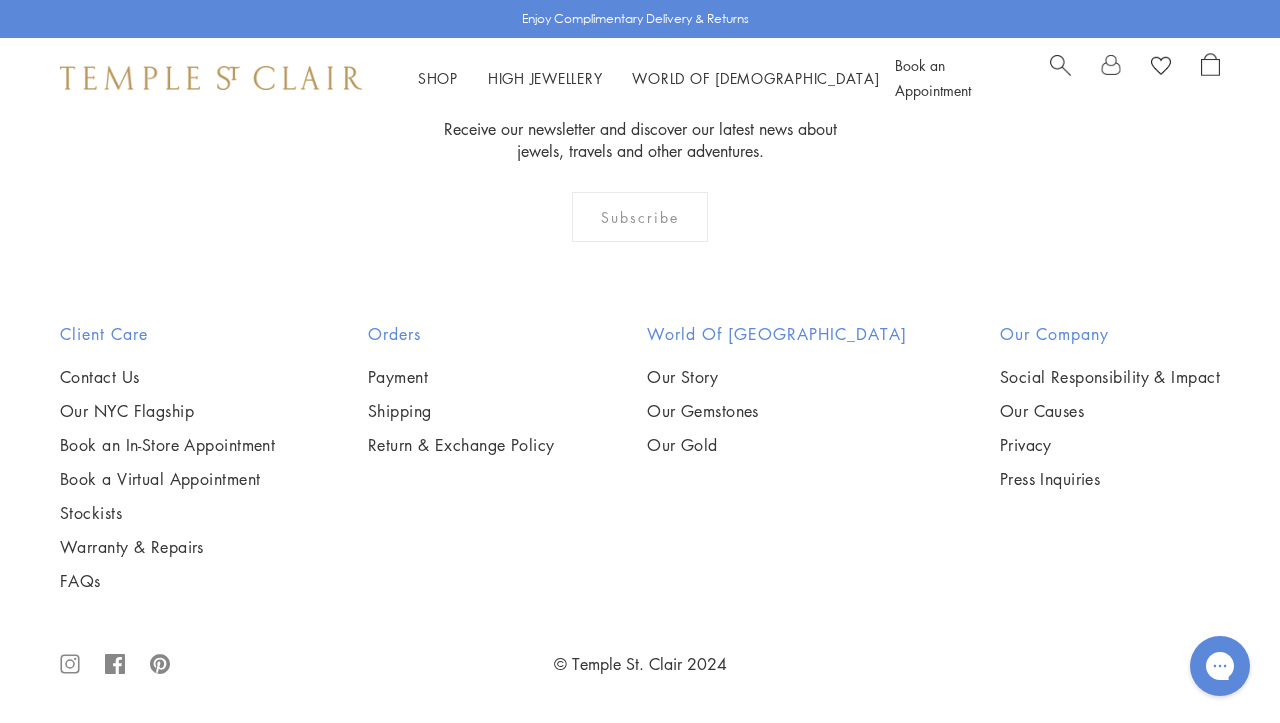 click on "3" at bounding box center [674, -107] 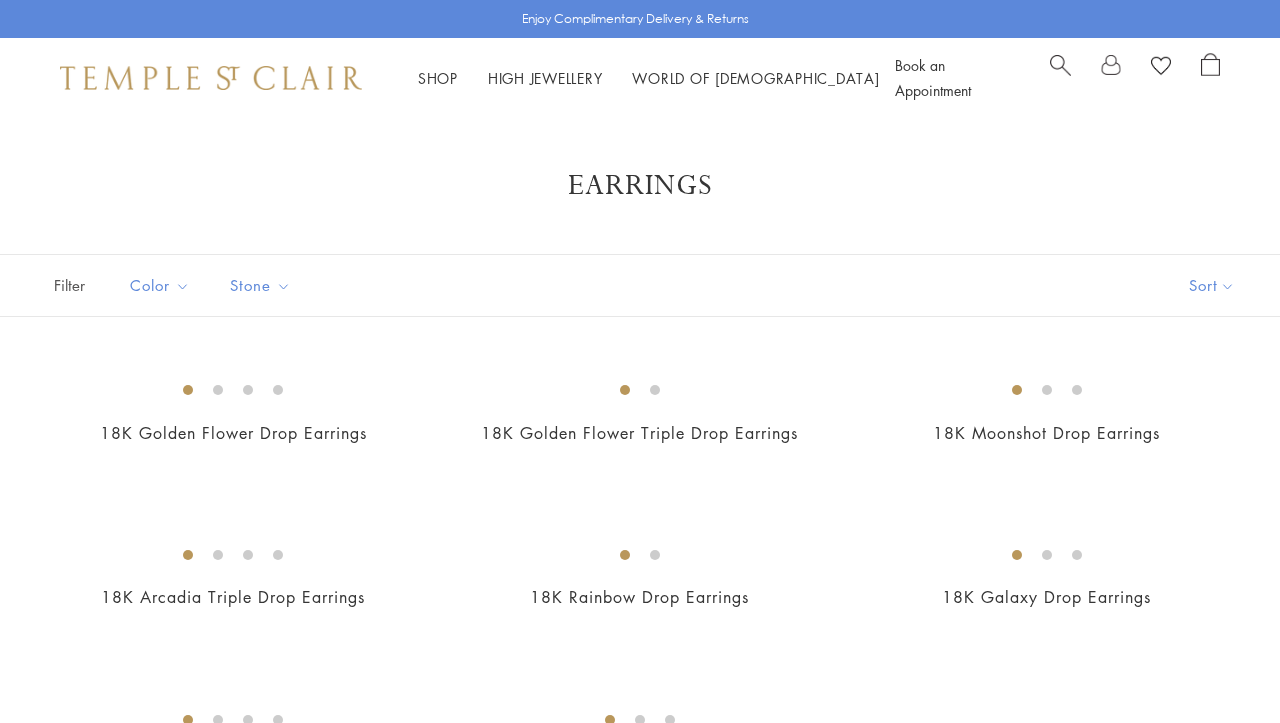 scroll, scrollTop: 0, scrollLeft: 0, axis: both 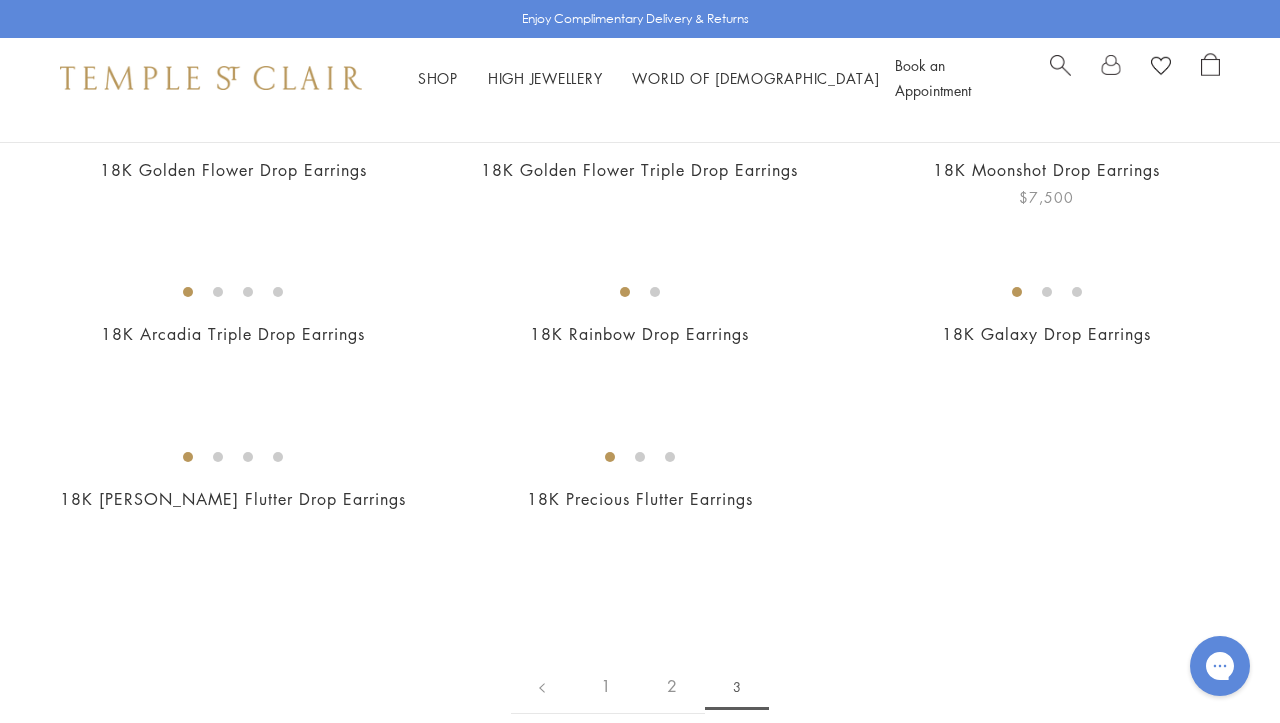 click at bounding box center [0, 0] 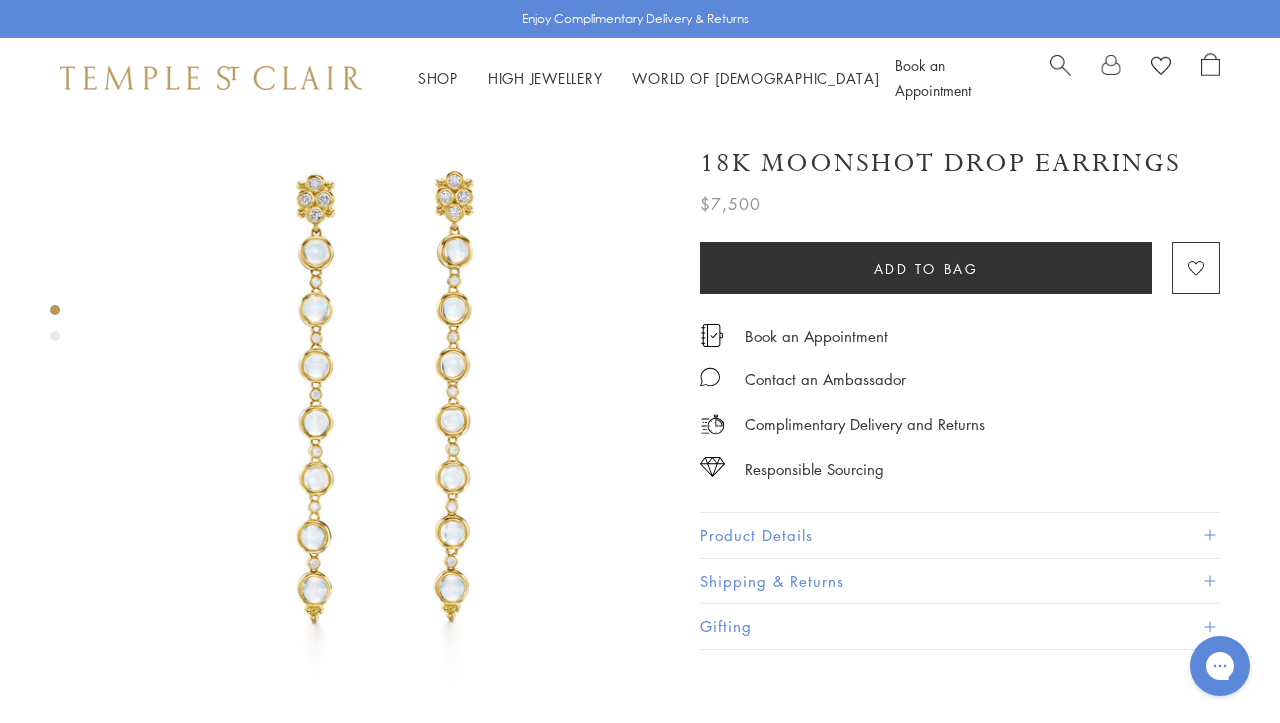 scroll, scrollTop: 0, scrollLeft: 0, axis: both 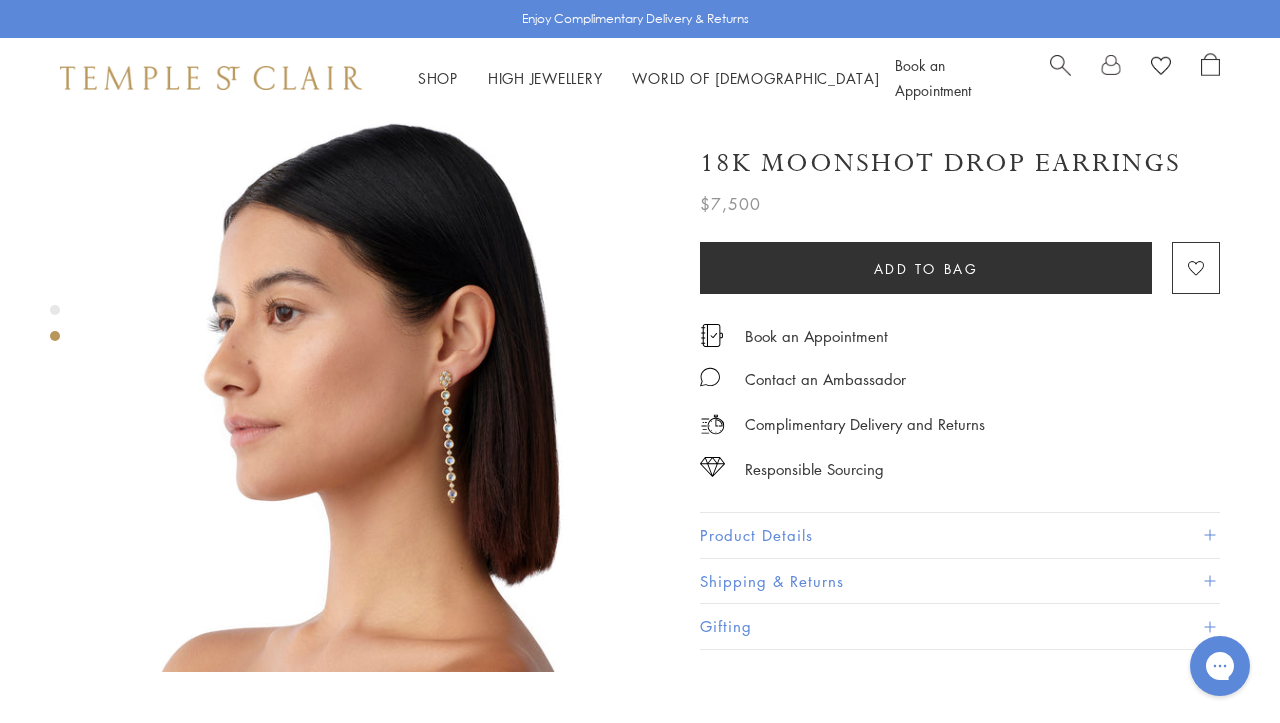 click on "Product Details" at bounding box center (960, 535) 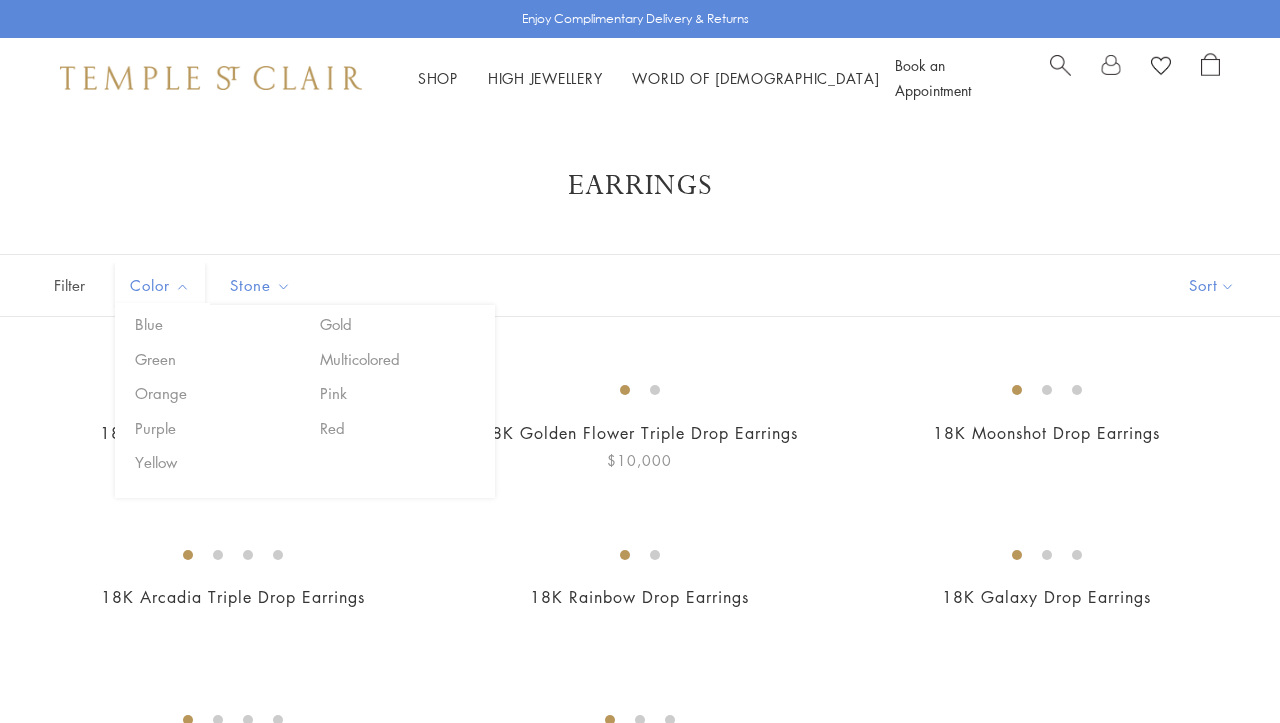scroll, scrollTop: 0, scrollLeft: 0, axis: both 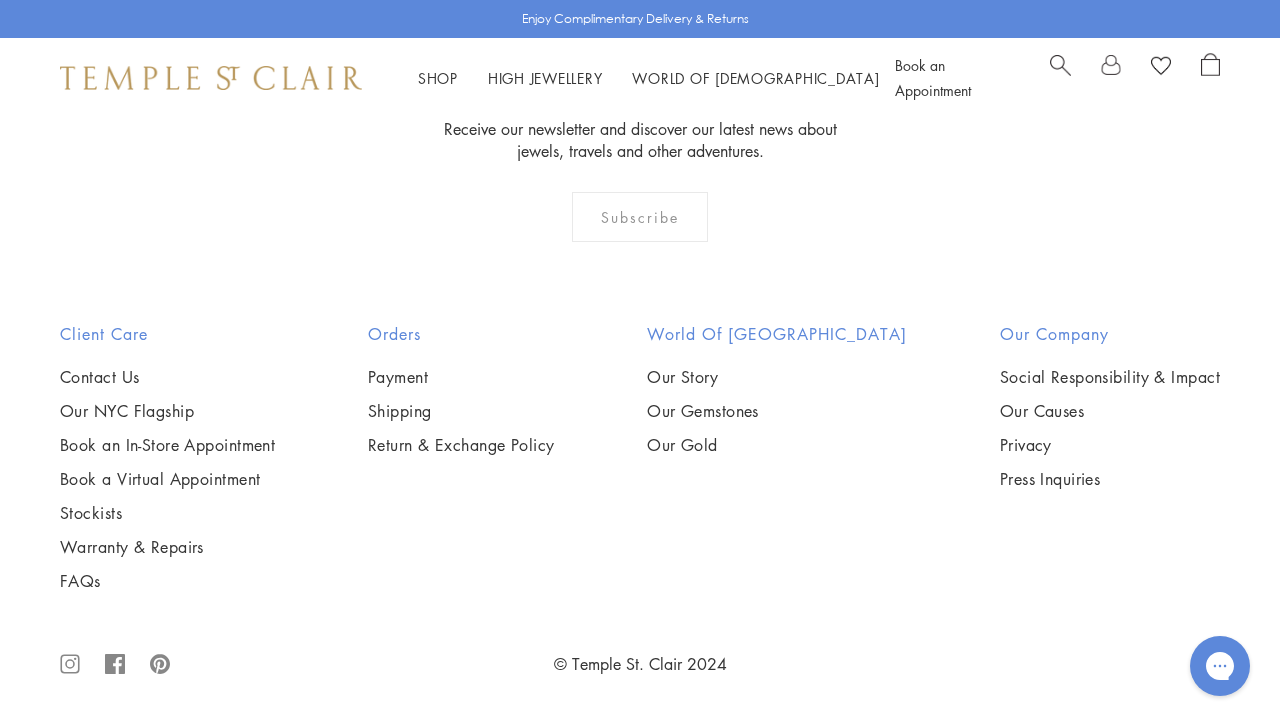 click on "2" at bounding box center [672, -107] 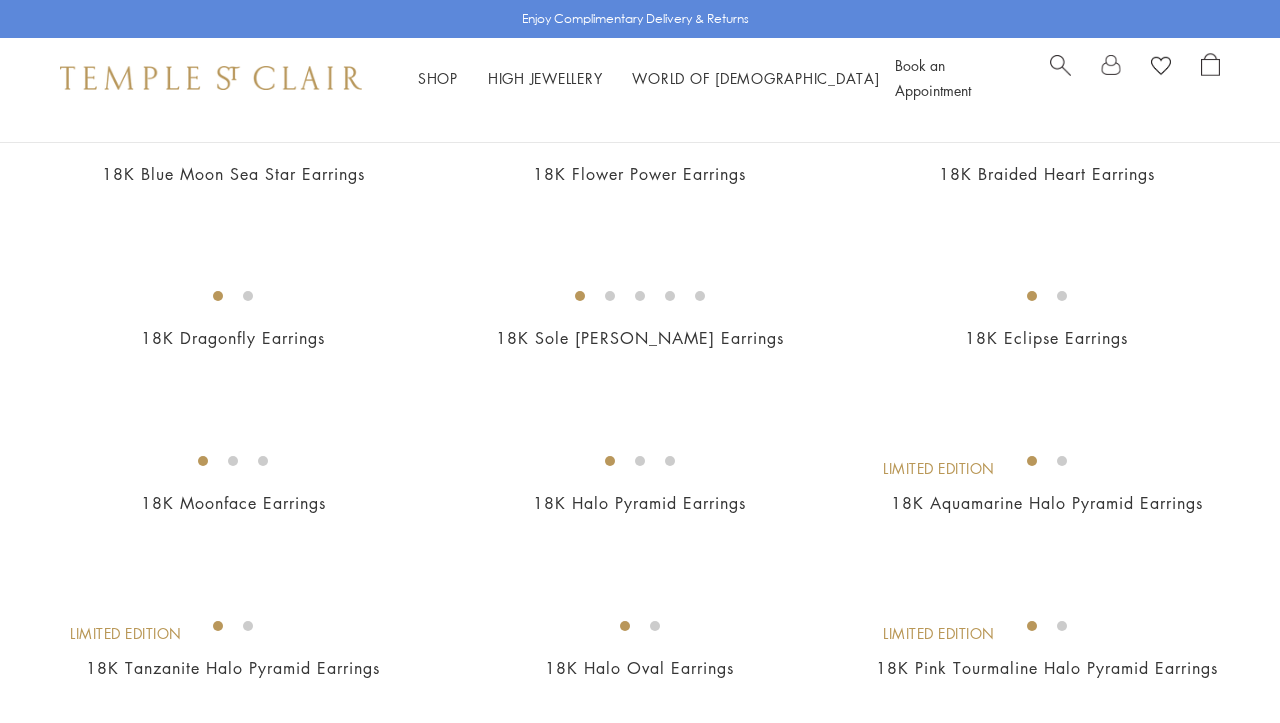 scroll, scrollTop: 1178, scrollLeft: 0, axis: vertical 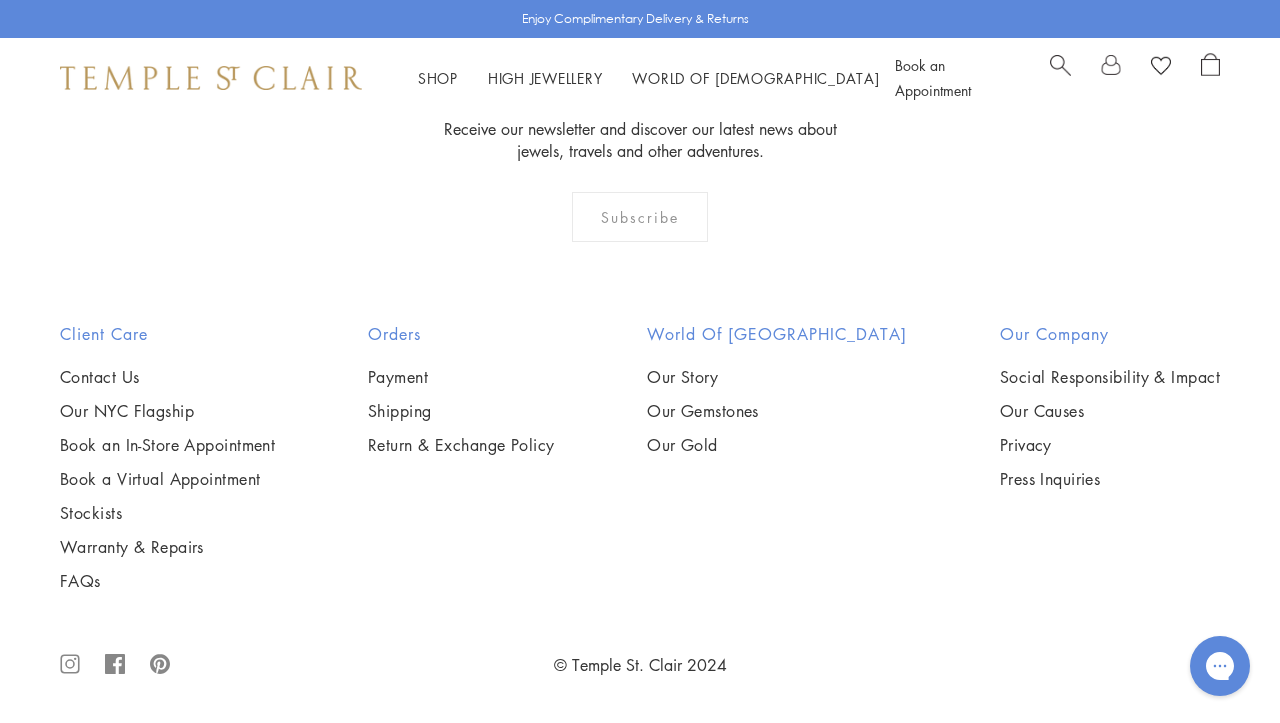 click at bounding box center (0, 0) 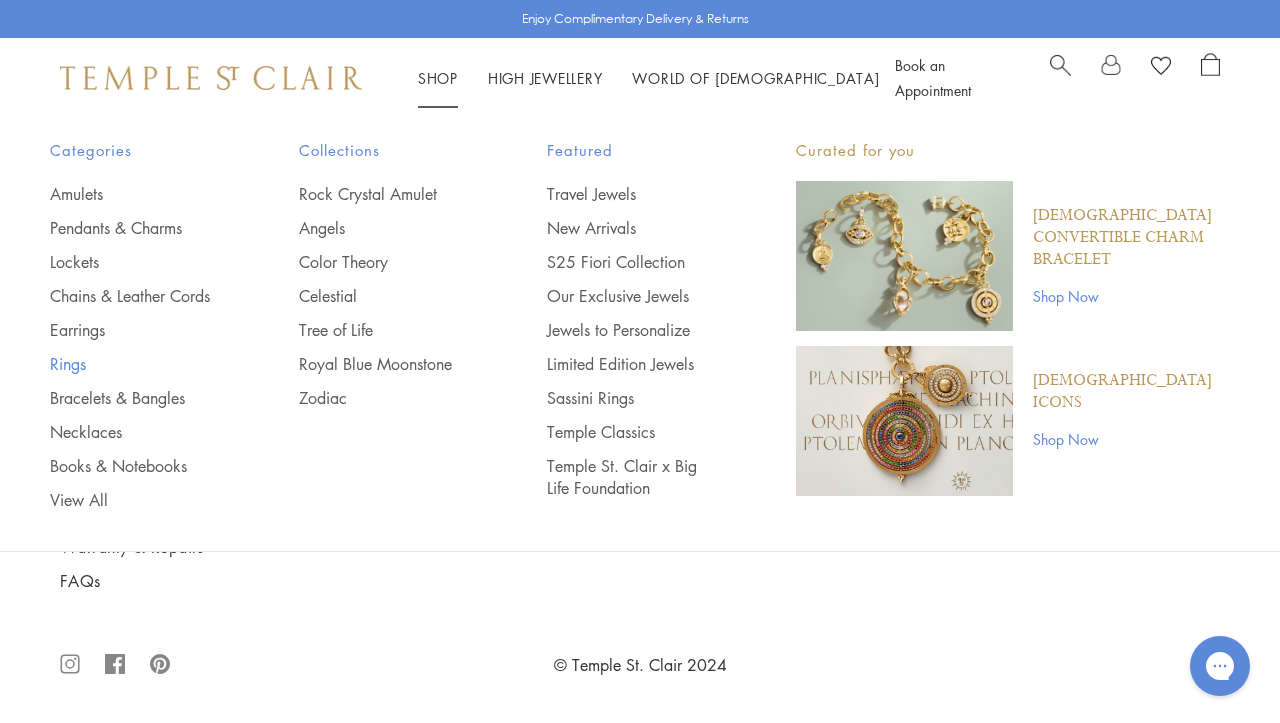 click on "Rings" at bounding box center [134, 364] 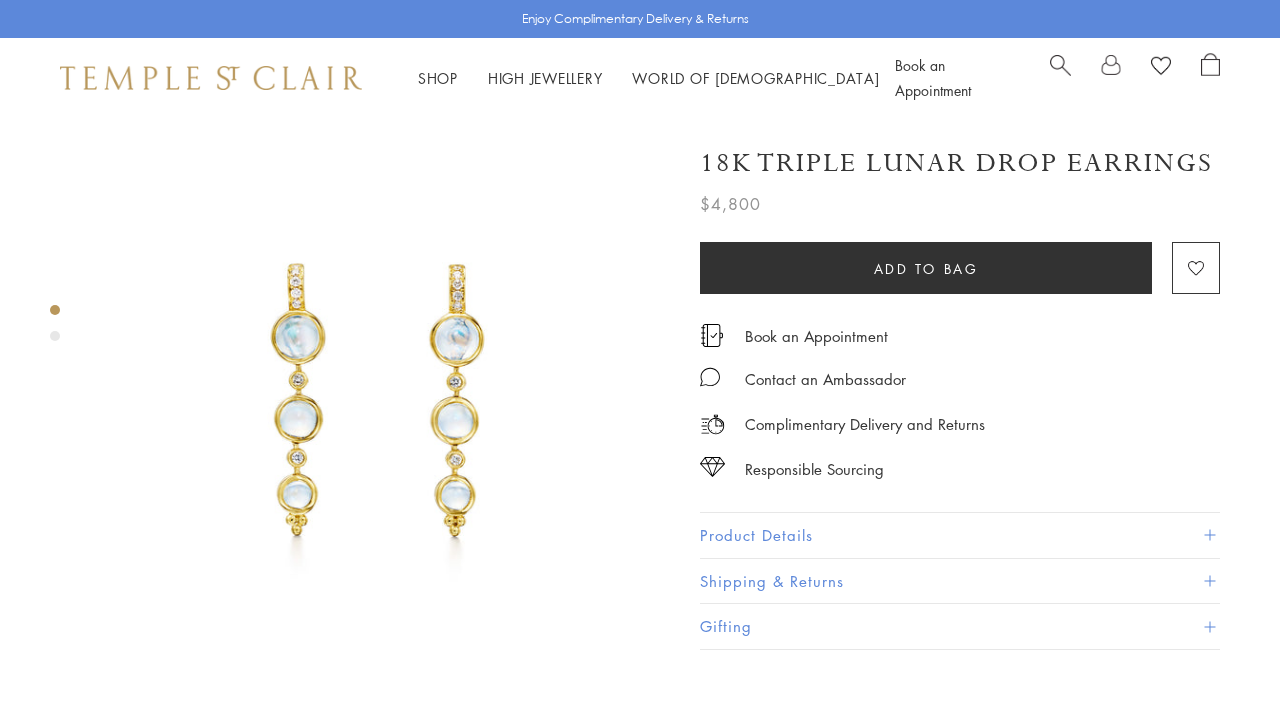 scroll, scrollTop: 0, scrollLeft: 0, axis: both 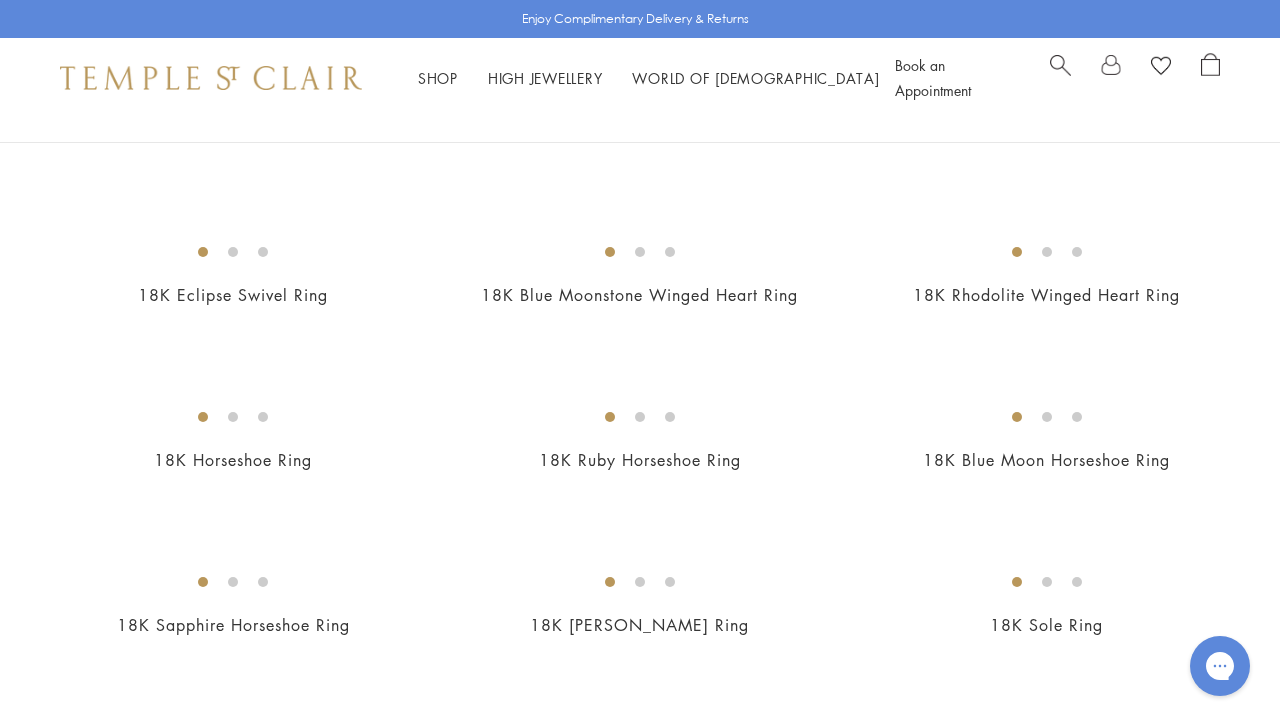 click at bounding box center (0, 0) 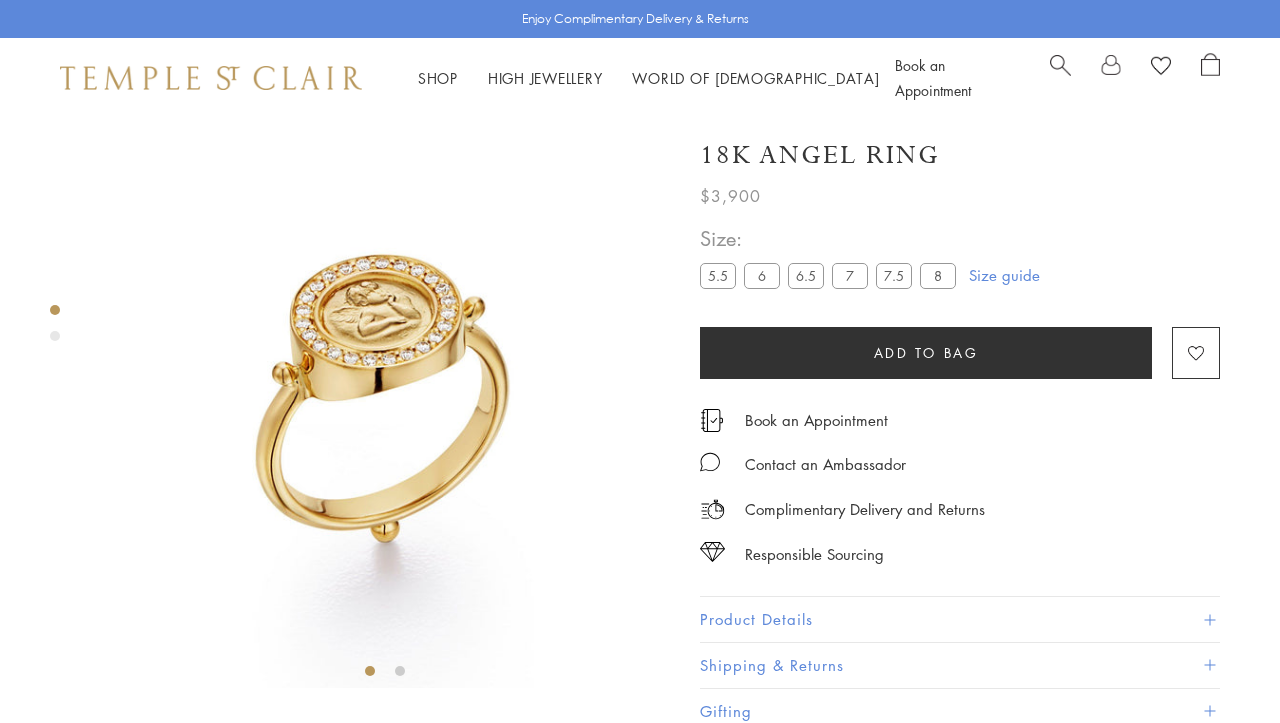 scroll, scrollTop: 118, scrollLeft: 0, axis: vertical 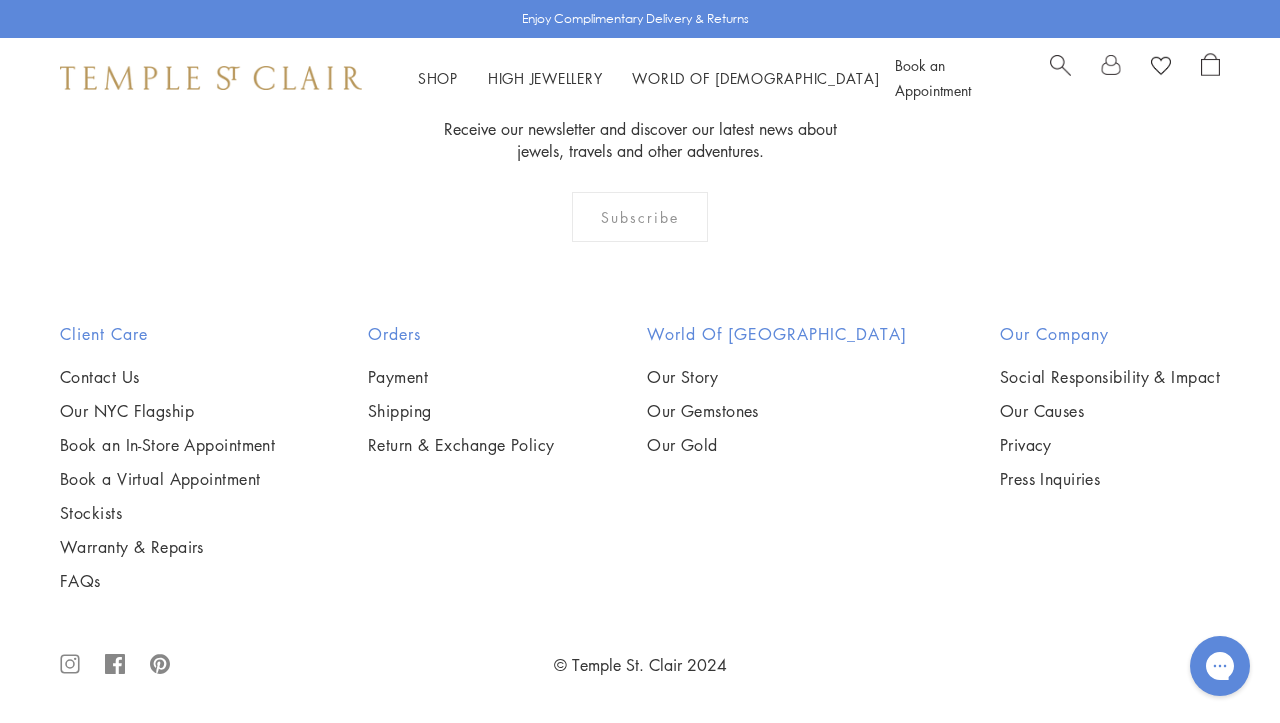 click at bounding box center [0, 0] 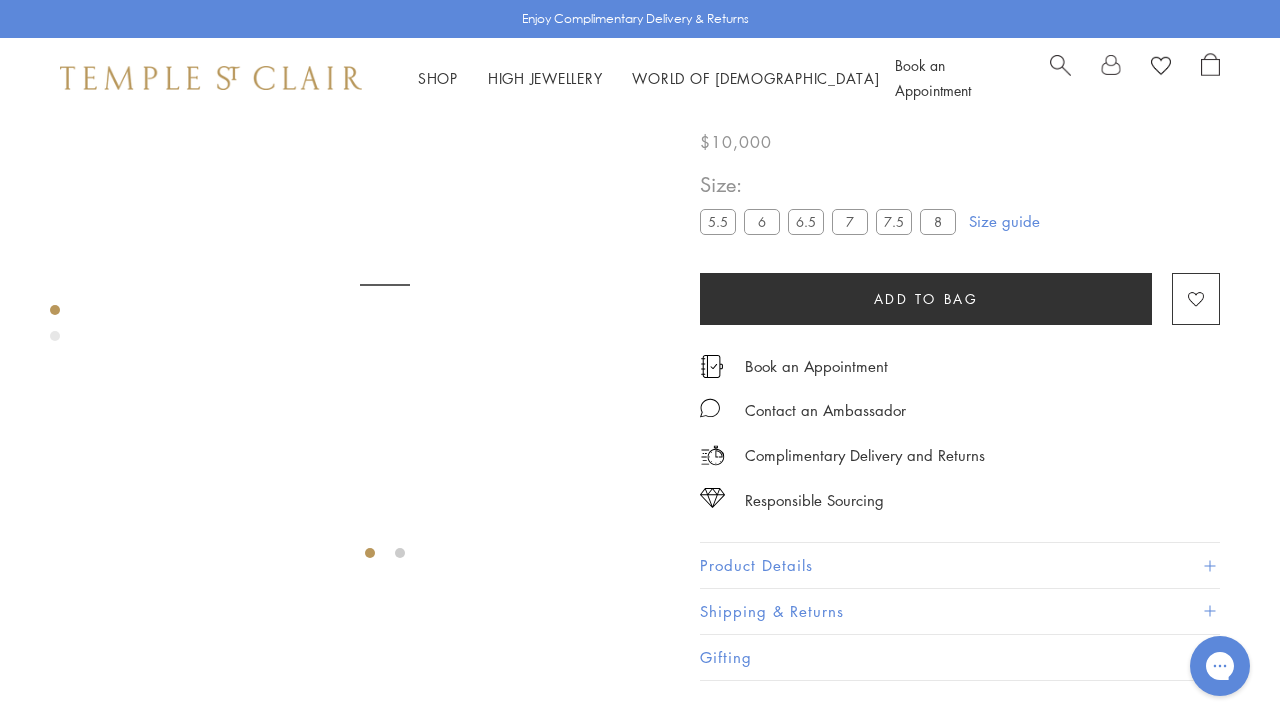 scroll, scrollTop: 118, scrollLeft: 0, axis: vertical 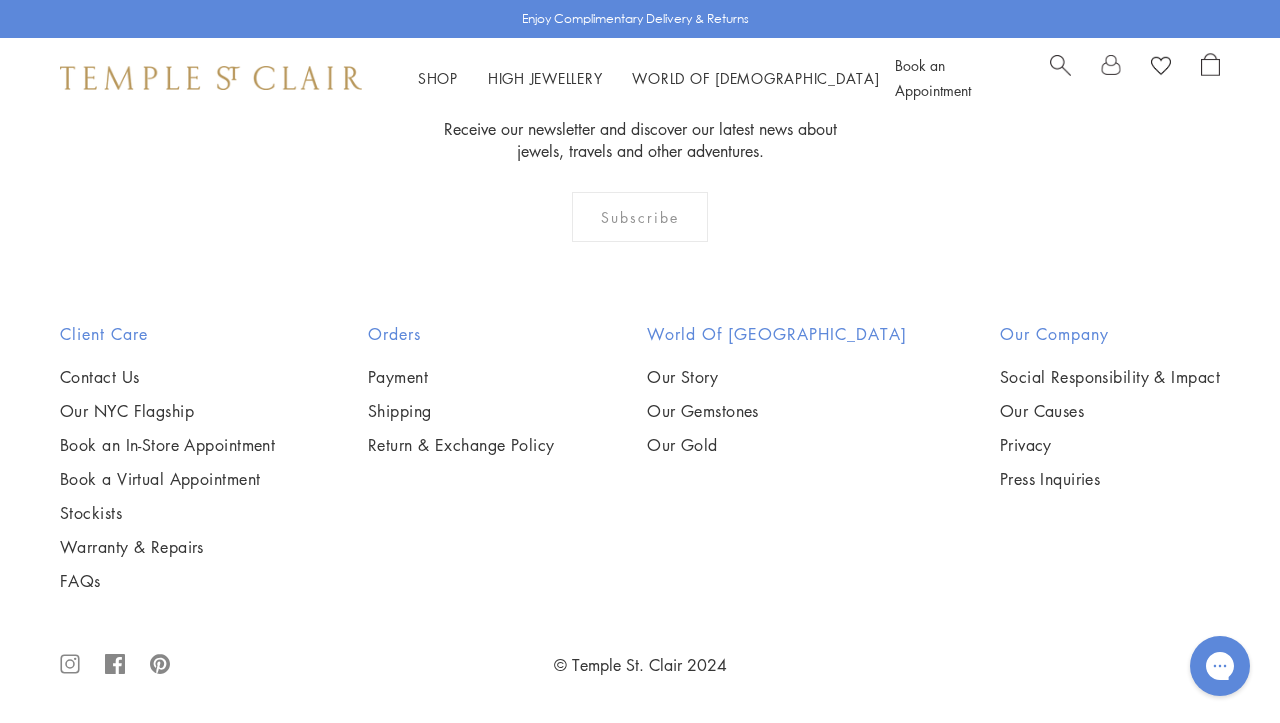 click at bounding box center (0, 0) 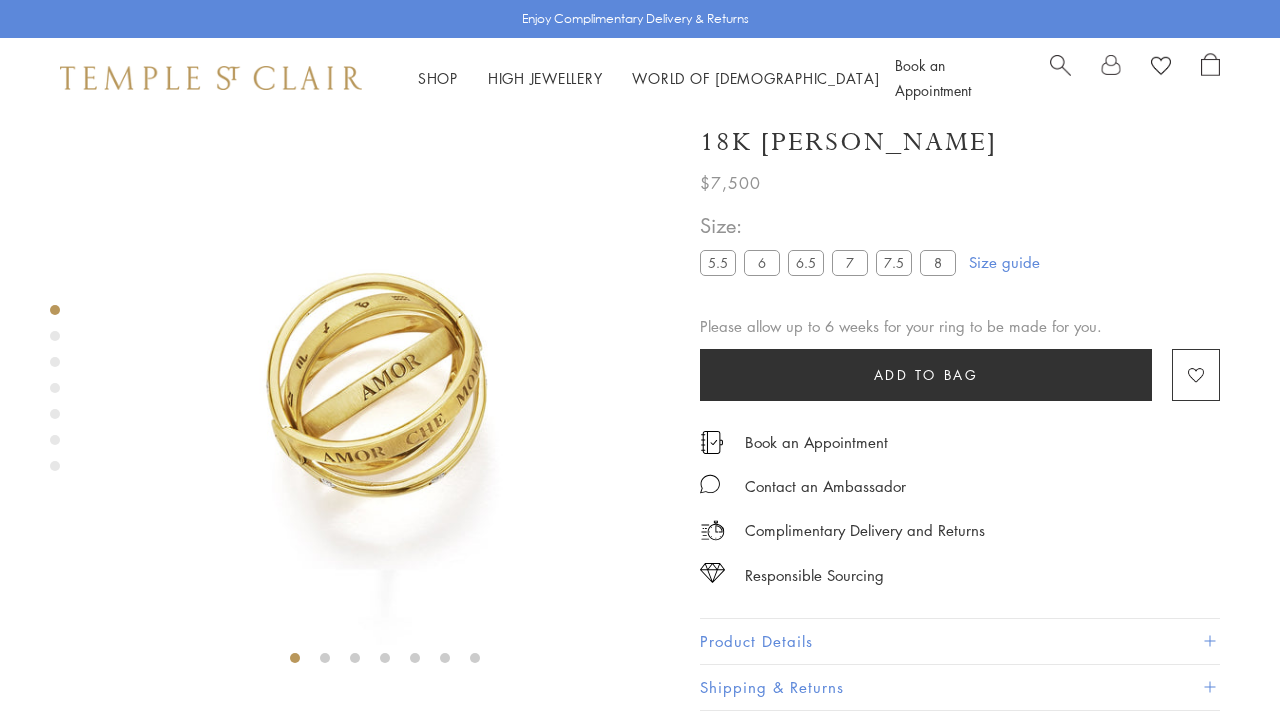 scroll, scrollTop: 118, scrollLeft: 0, axis: vertical 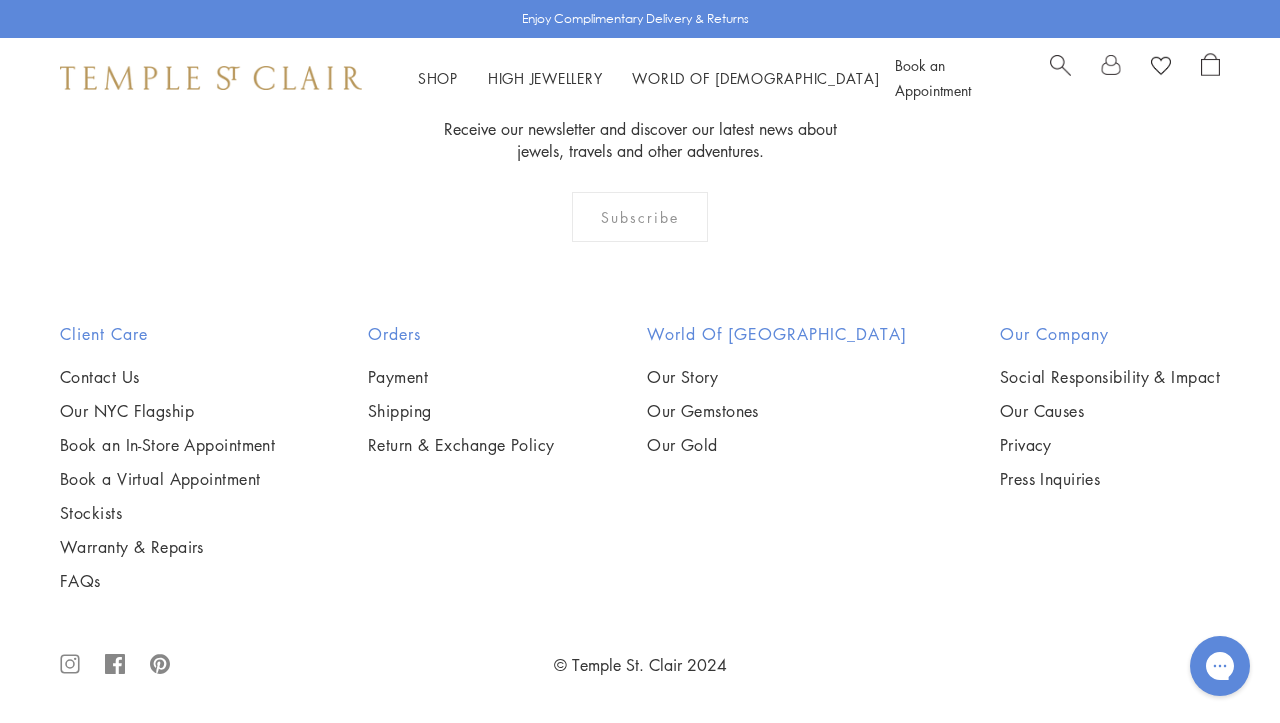 click on "2" at bounding box center (641, -107) 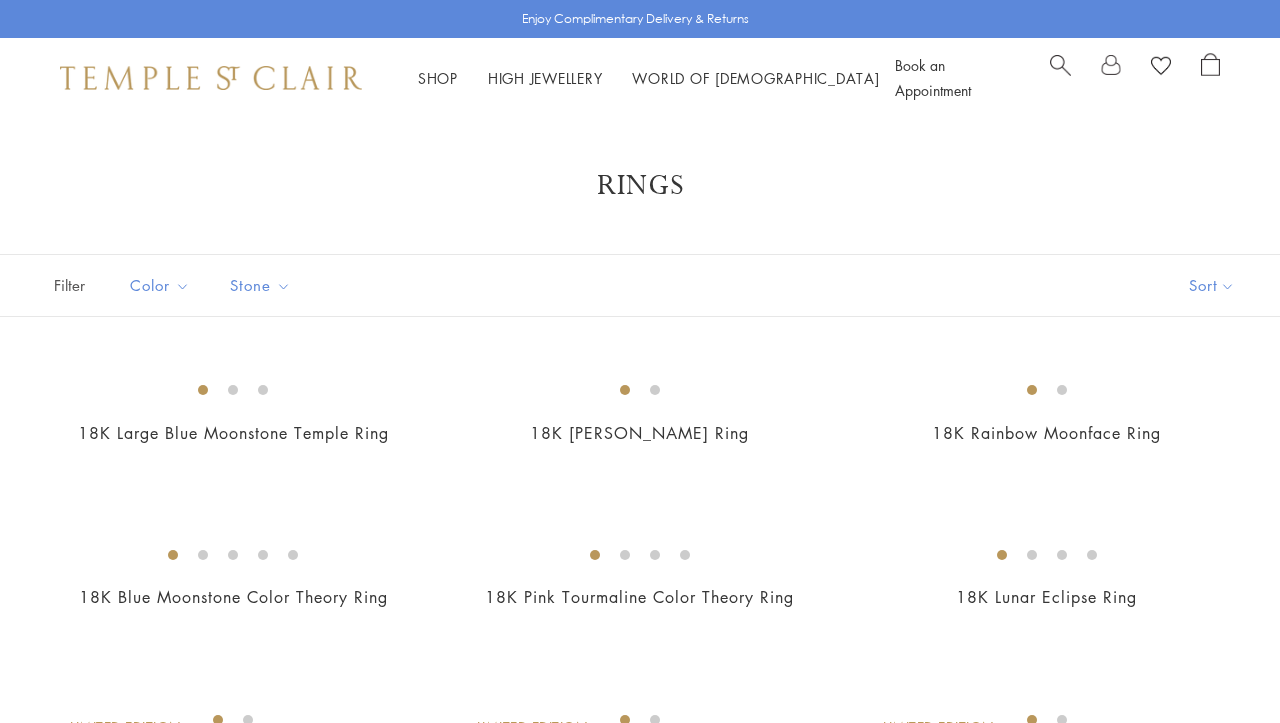scroll, scrollTop: 97, scrollLeft: 0, axis: vertical 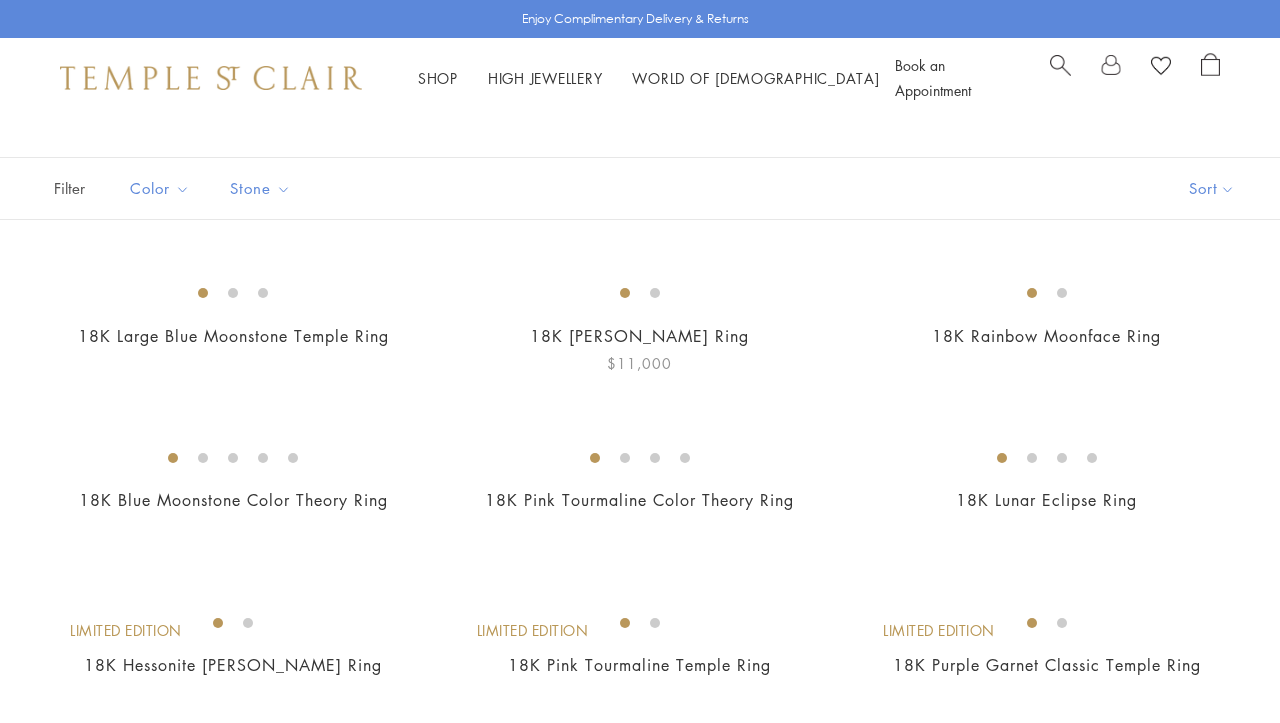 click at bounding box center (0, 0) 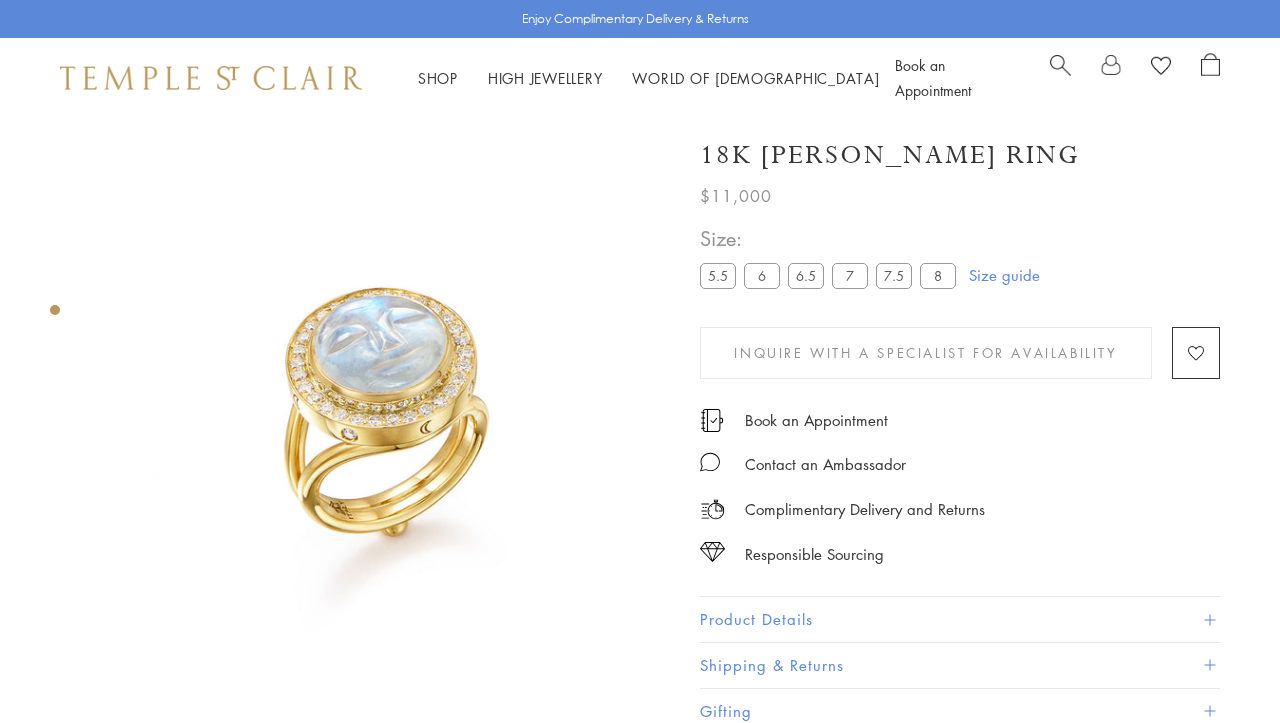 scroll, scrollTop: 118, scrollLeft: 0, axis: vertical 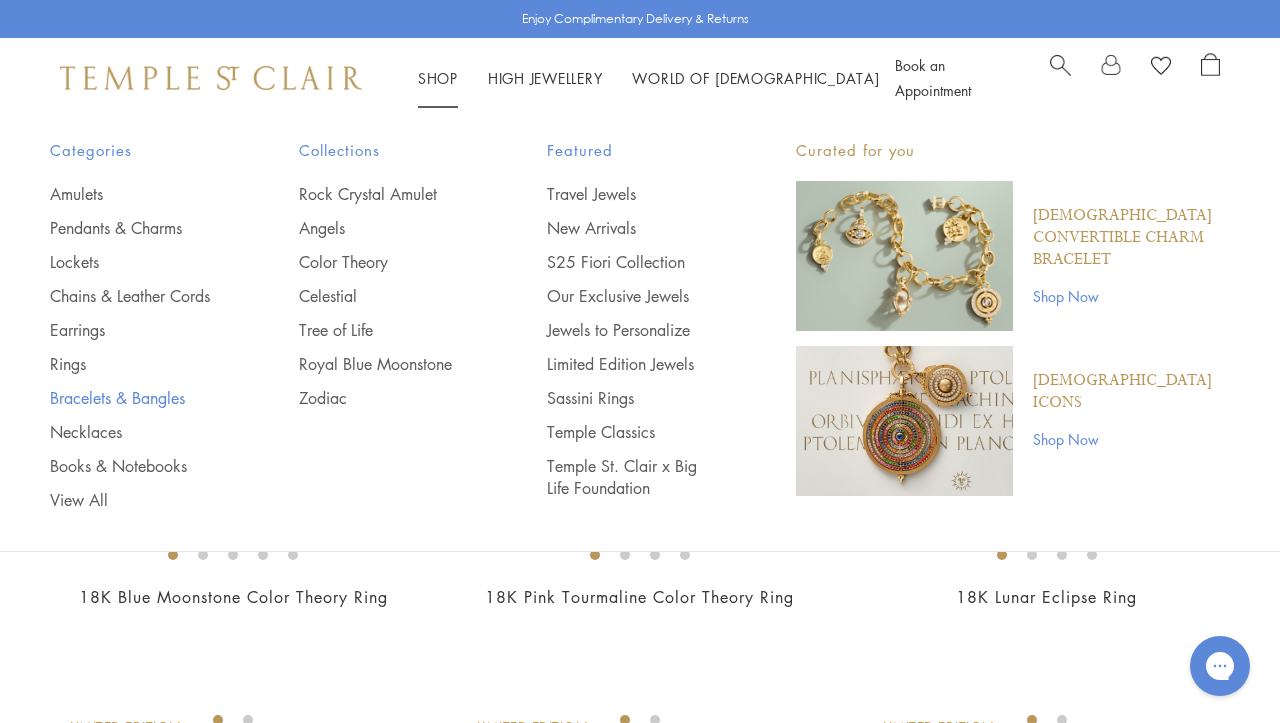 click on "Bracelets & Bangles" at bounding box center [134, 398] 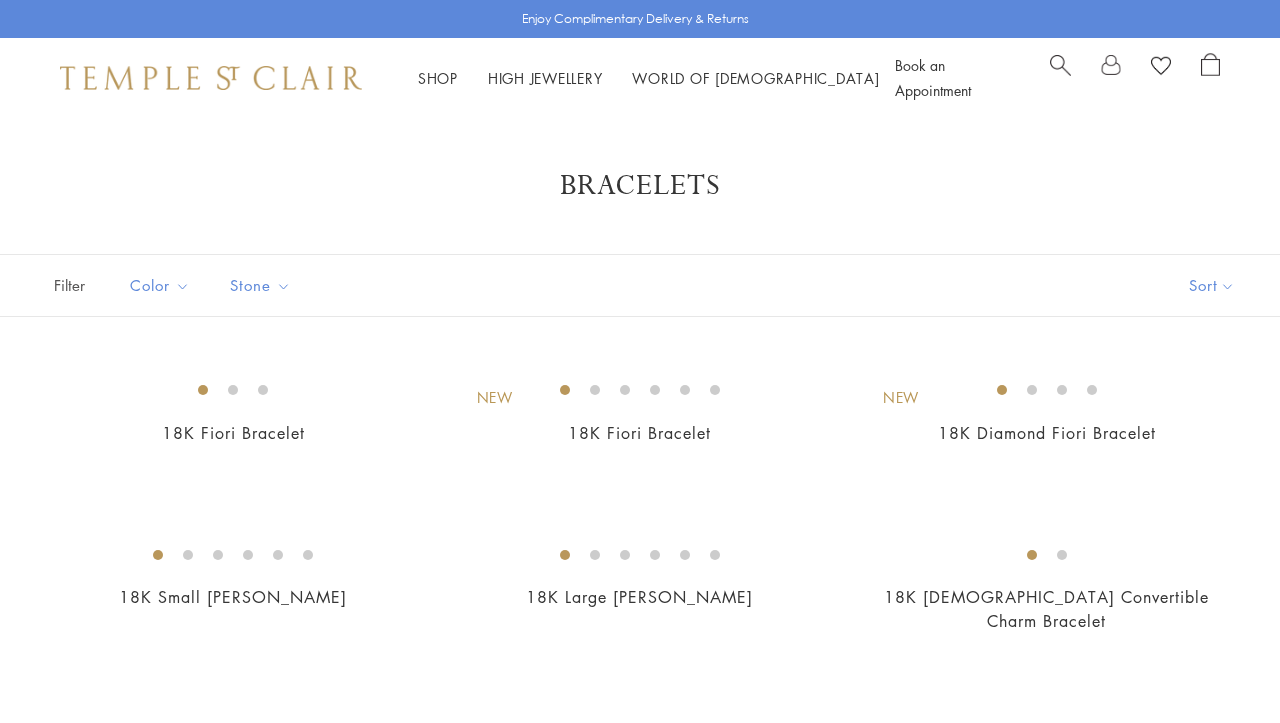 scroll, scrollTop: 0, scrollLeft: 0, axis: both 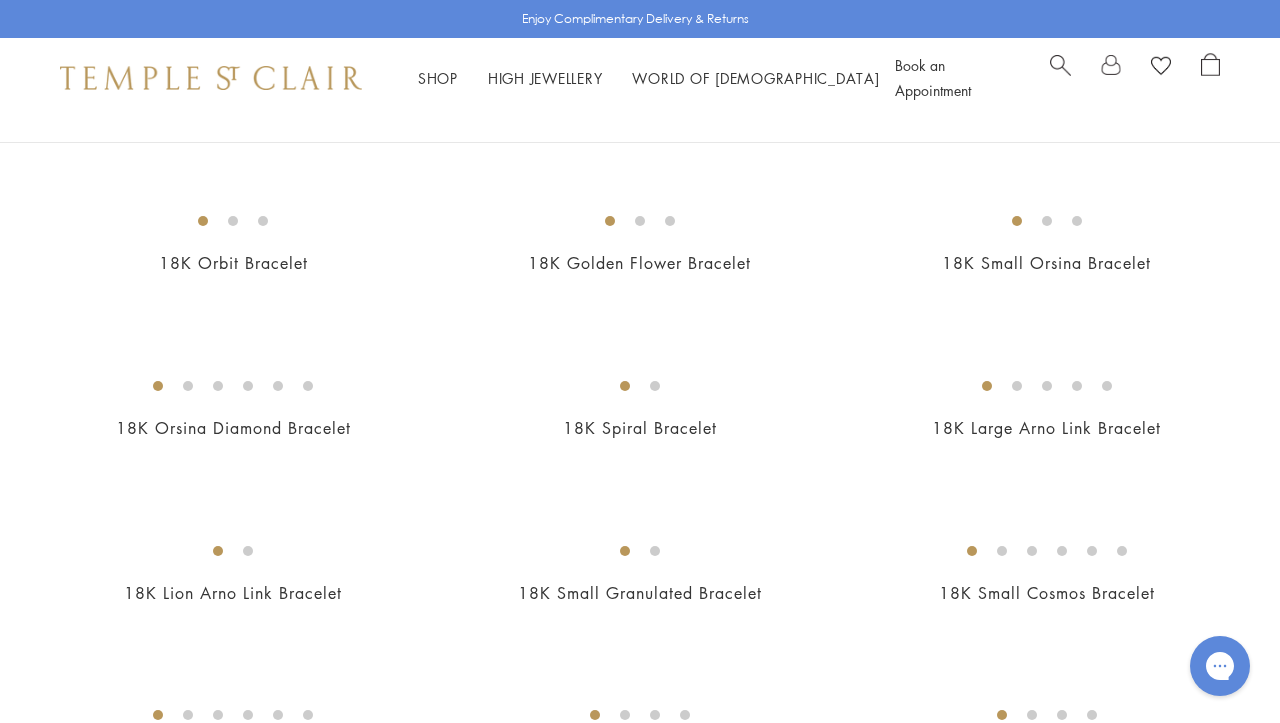 click at bounding box center (0, 0) 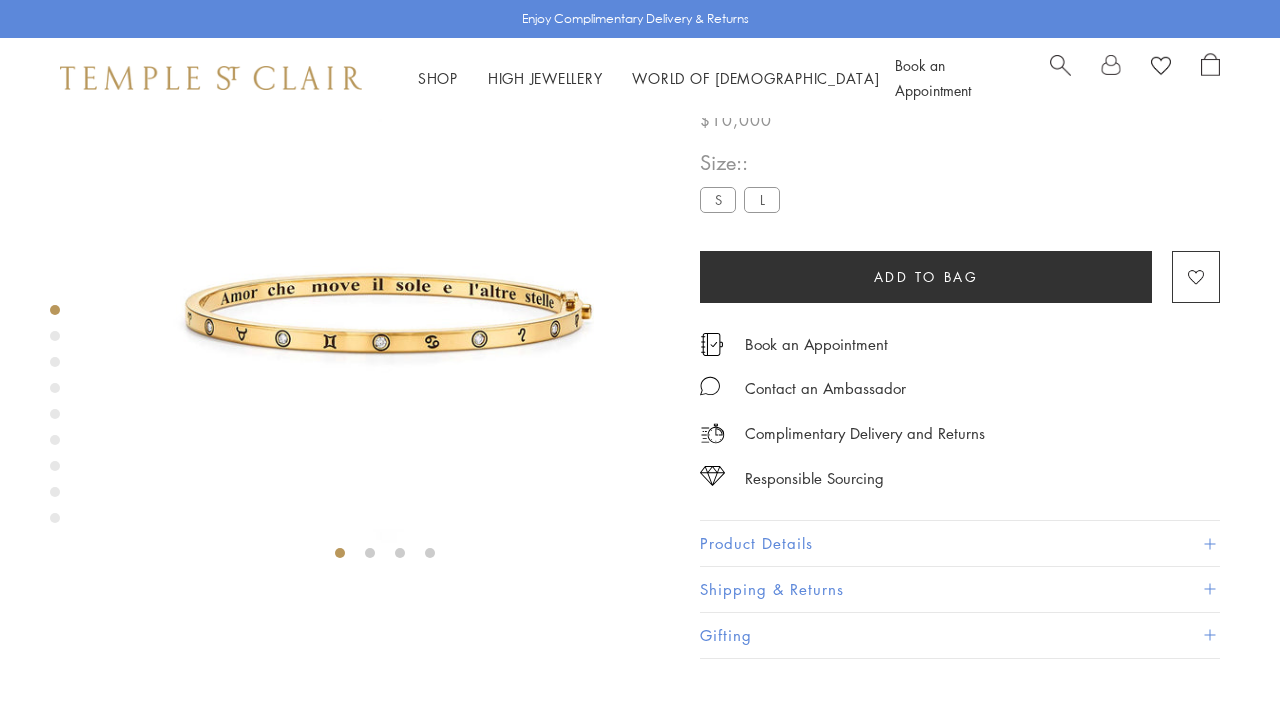 scroll, scrollTop: 118, scrollLeft: 0, axis: vertical 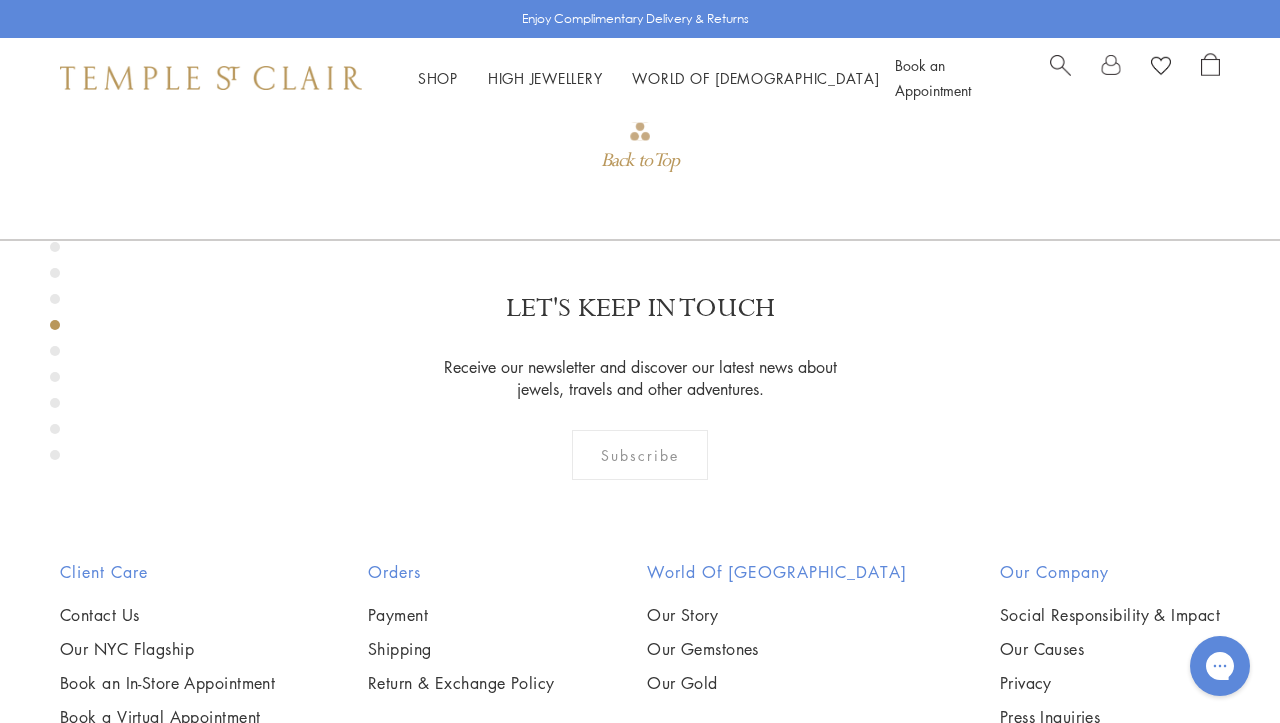 click at bounding box center [55, 351] 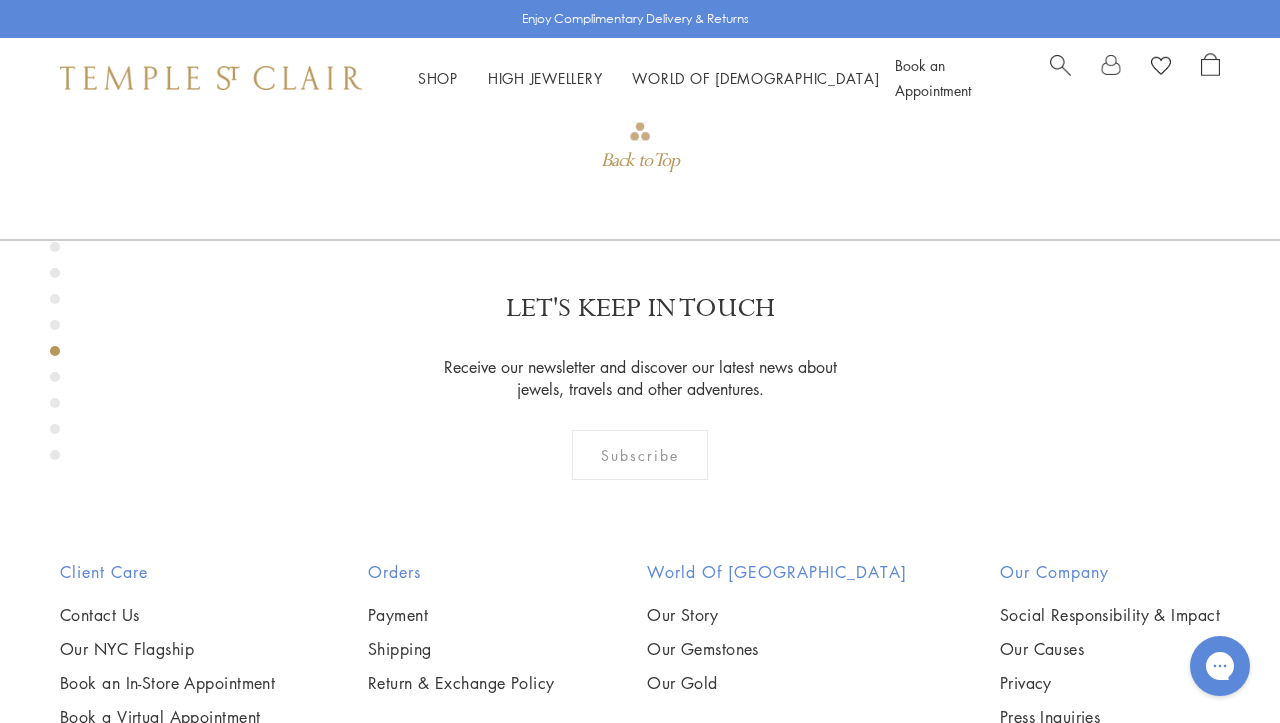 click at bounding box center (55, 377) 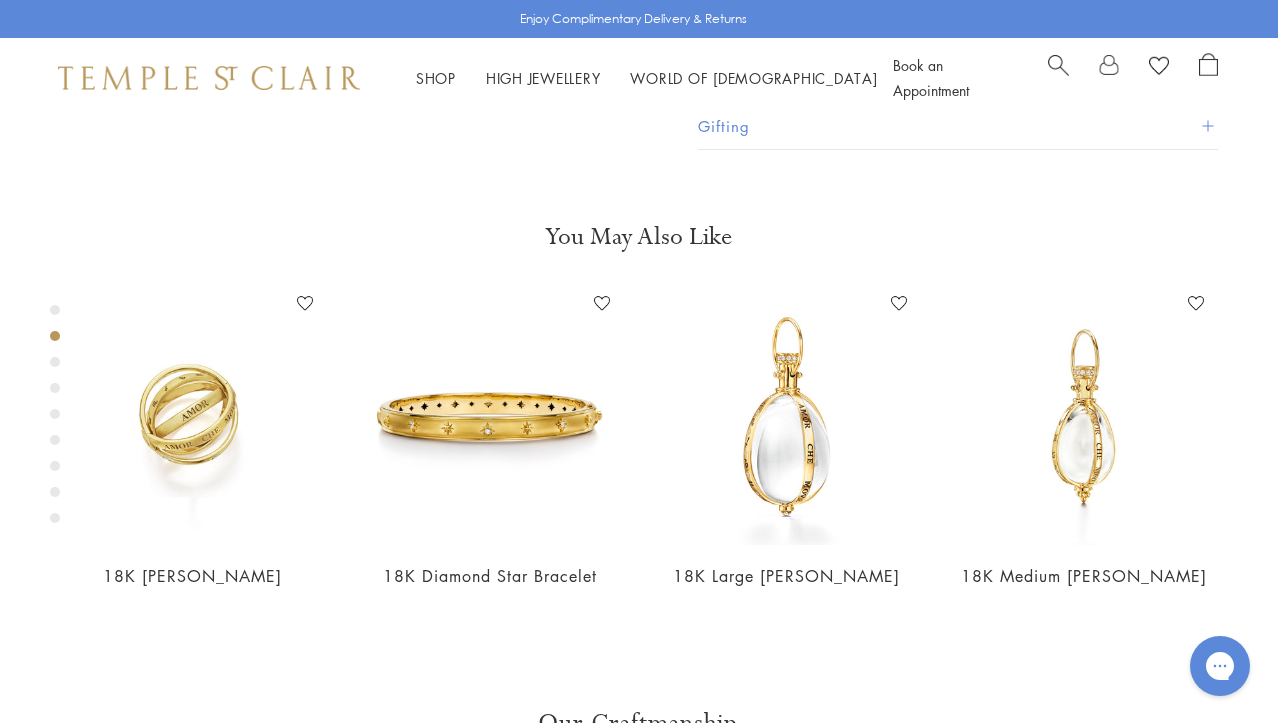 scroll, scrollTop: 626, scrollLeft: 2, axis: both 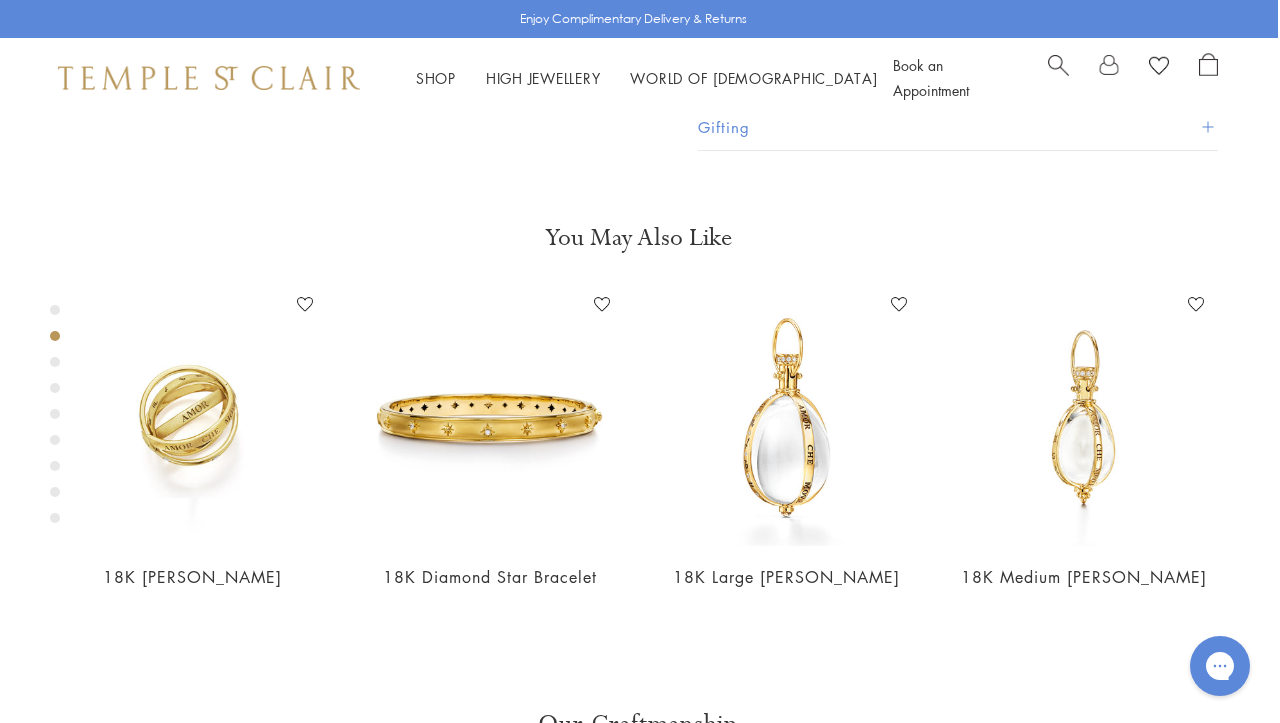 click on "L" at bounding box center [760, -308] 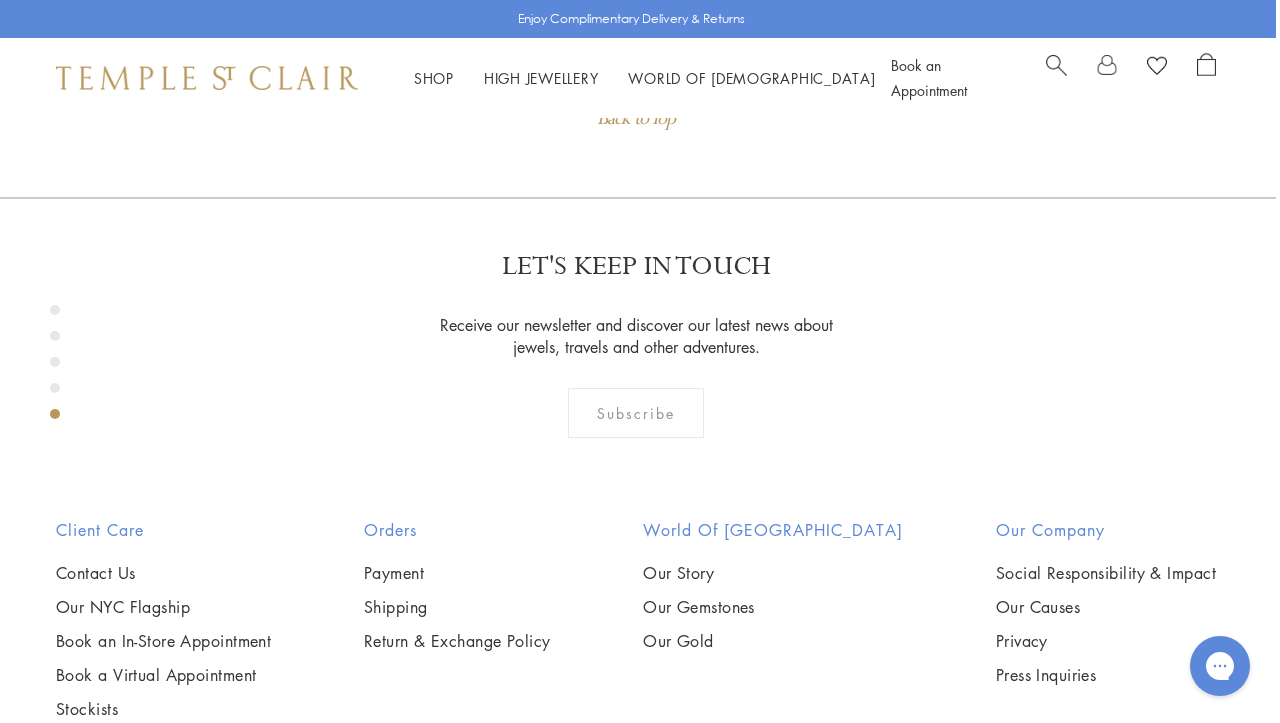 scroll, scrollTop: 1819, scrollLeft: 4, axis: both 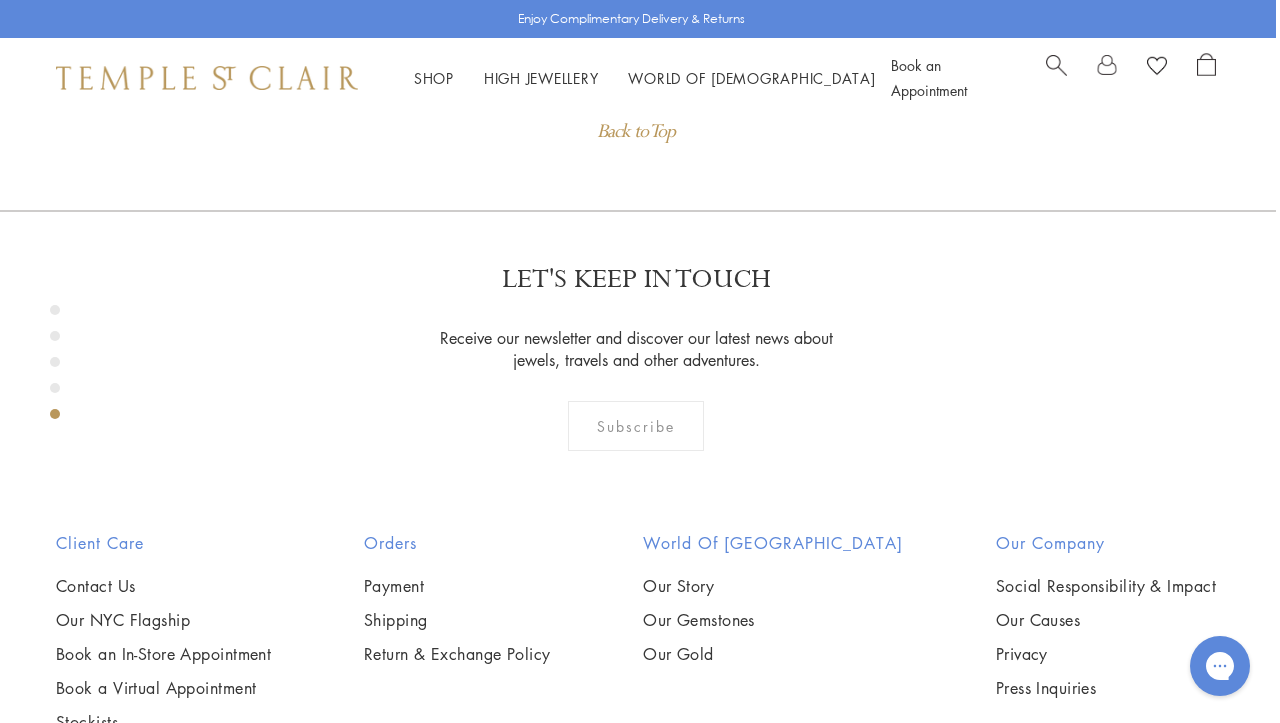 click on "Product Details" at bounding box center (956, -1157) 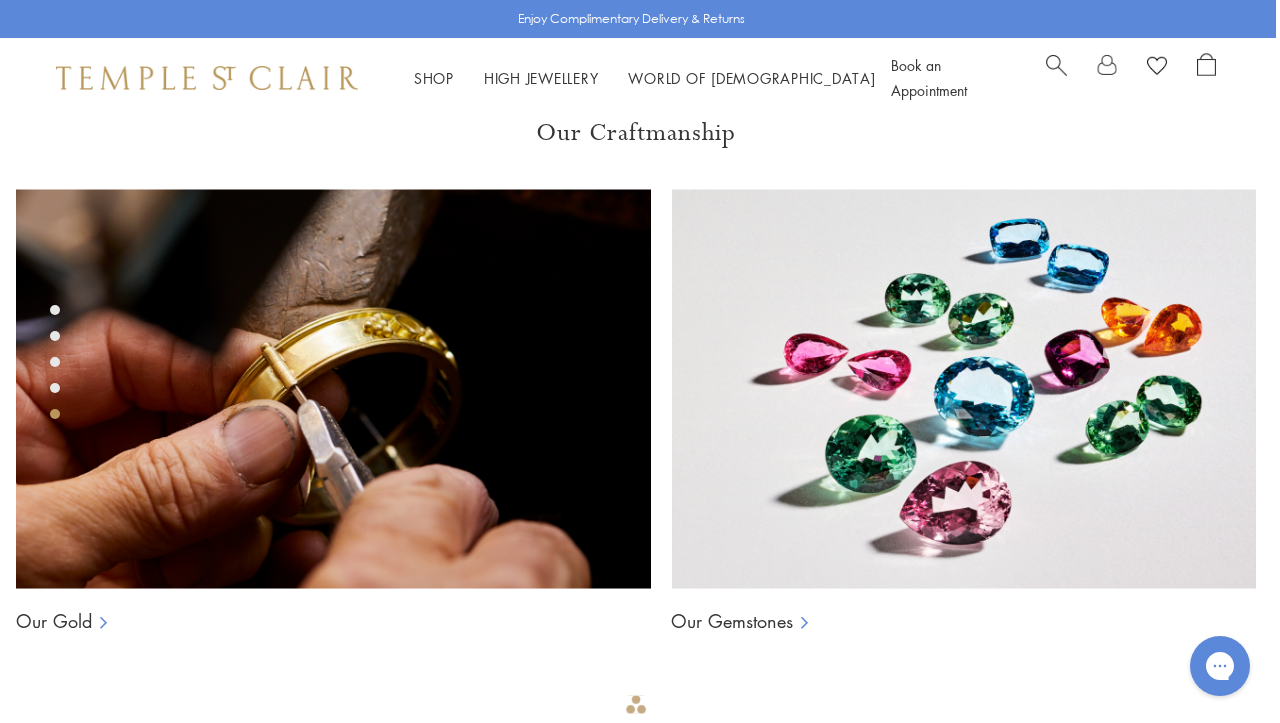 scroll, scrollTop: 1880, scrollLeft: 3, axis: both 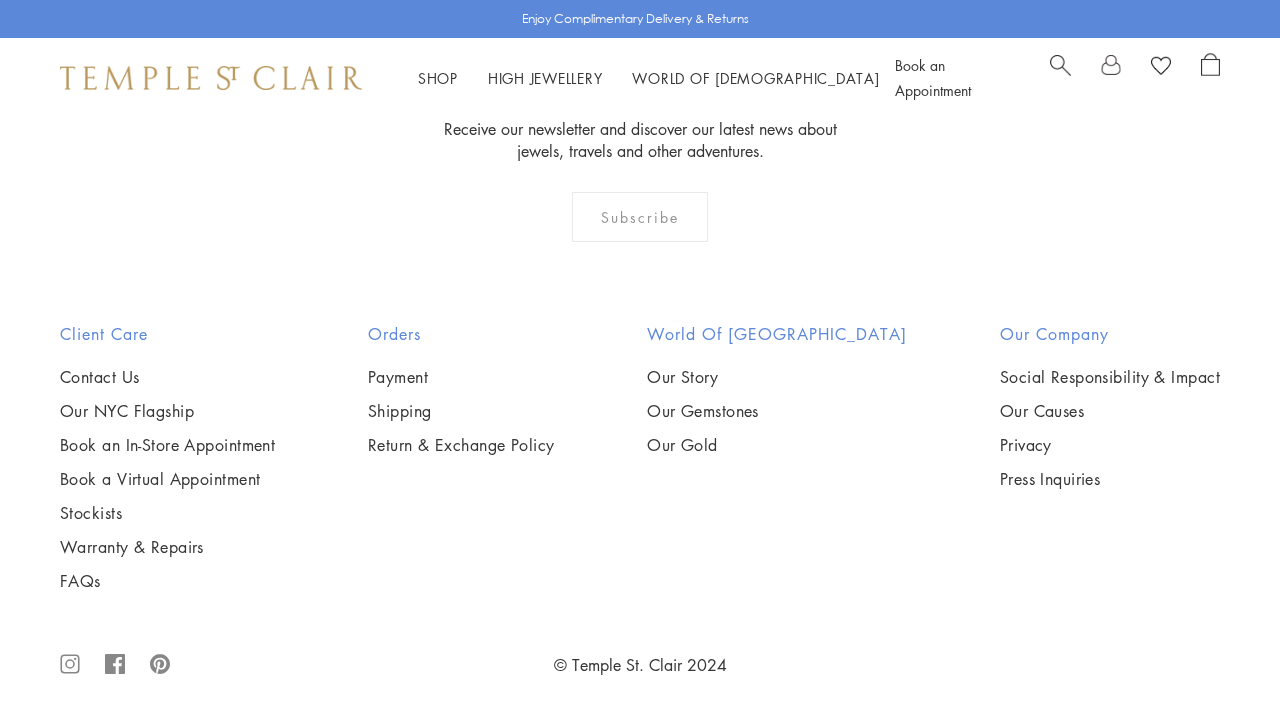 click at bounding box center (0, 0) 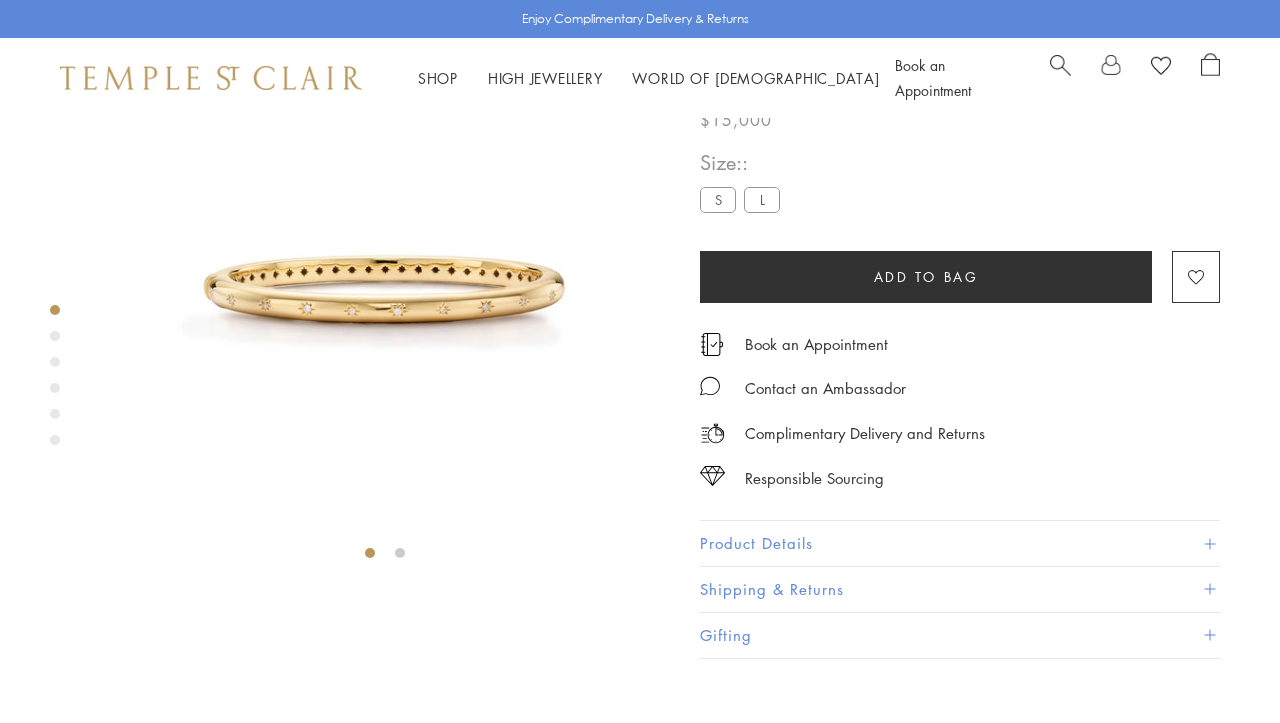 scroll, scrollTop: 118, scrollLeft: 0, axis: vertical 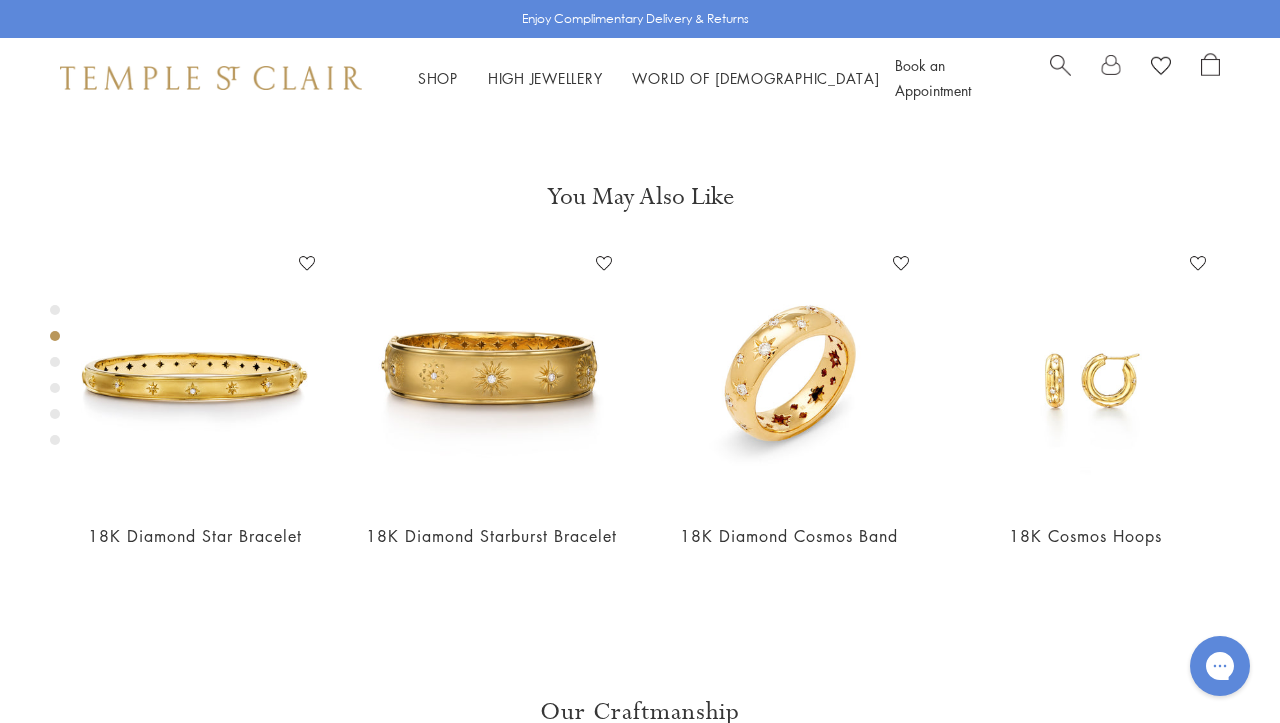 click on "Product Details" at bounding box center [960, -5] 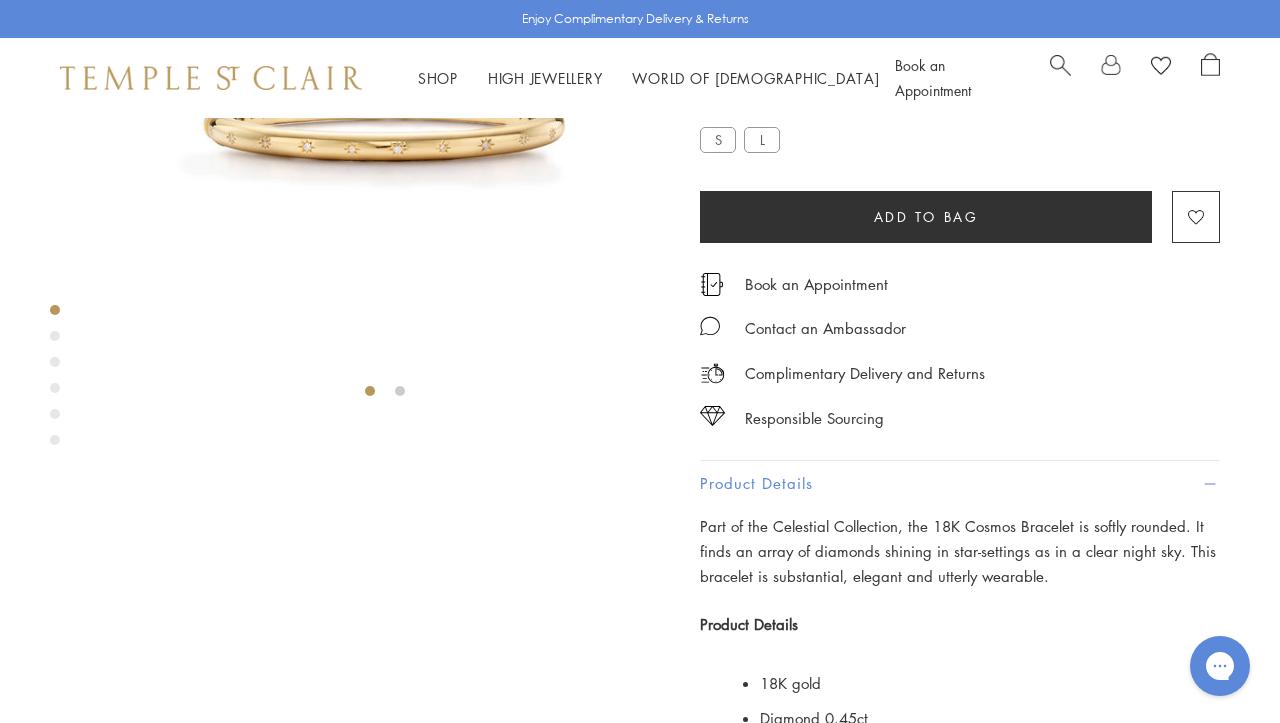 scroll, scrollTop: 265, scrollLeft: 0, axis: vertical 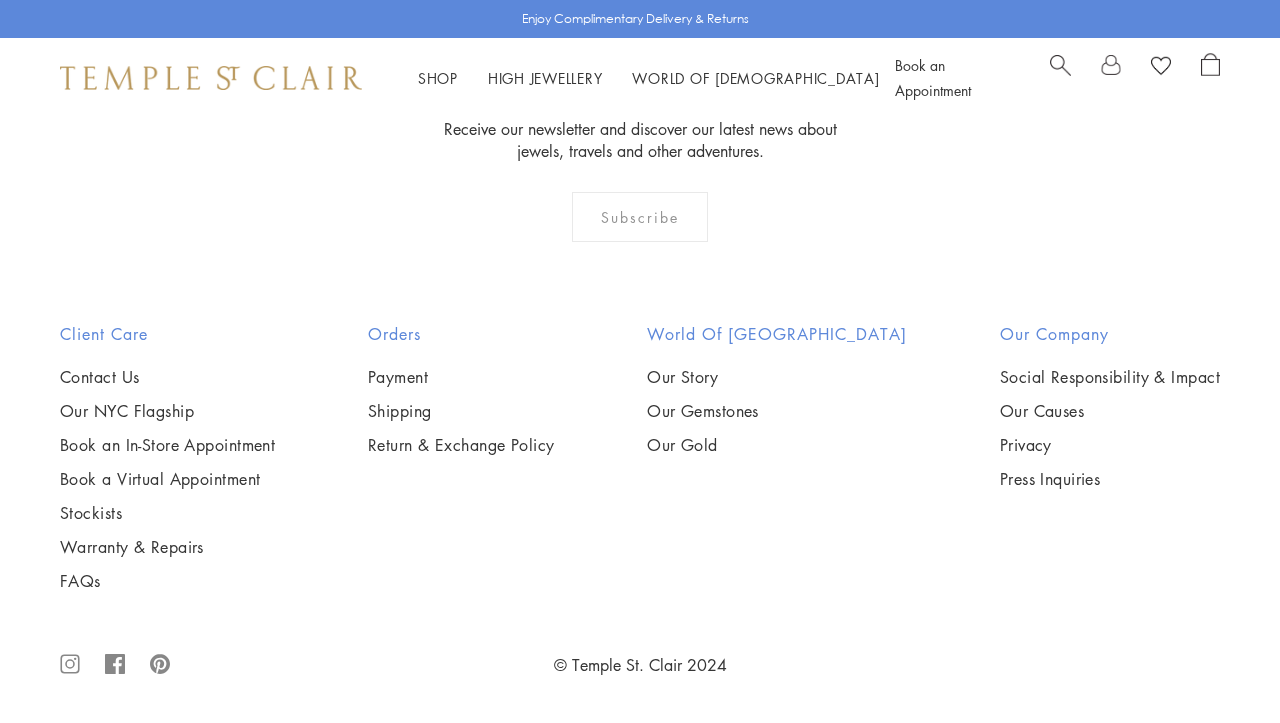 click at bounding box center [0, 0] 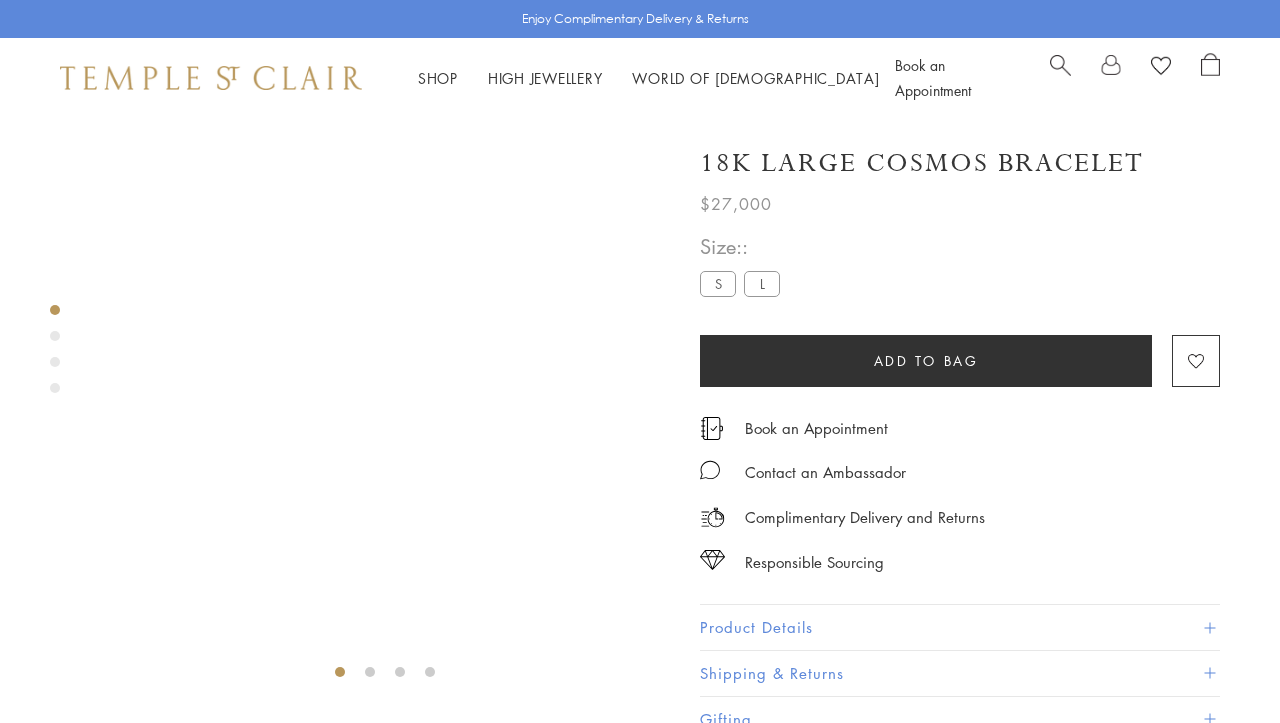 scroll, scrollTop: 118, scrollLeft: 0, axis: vertical 